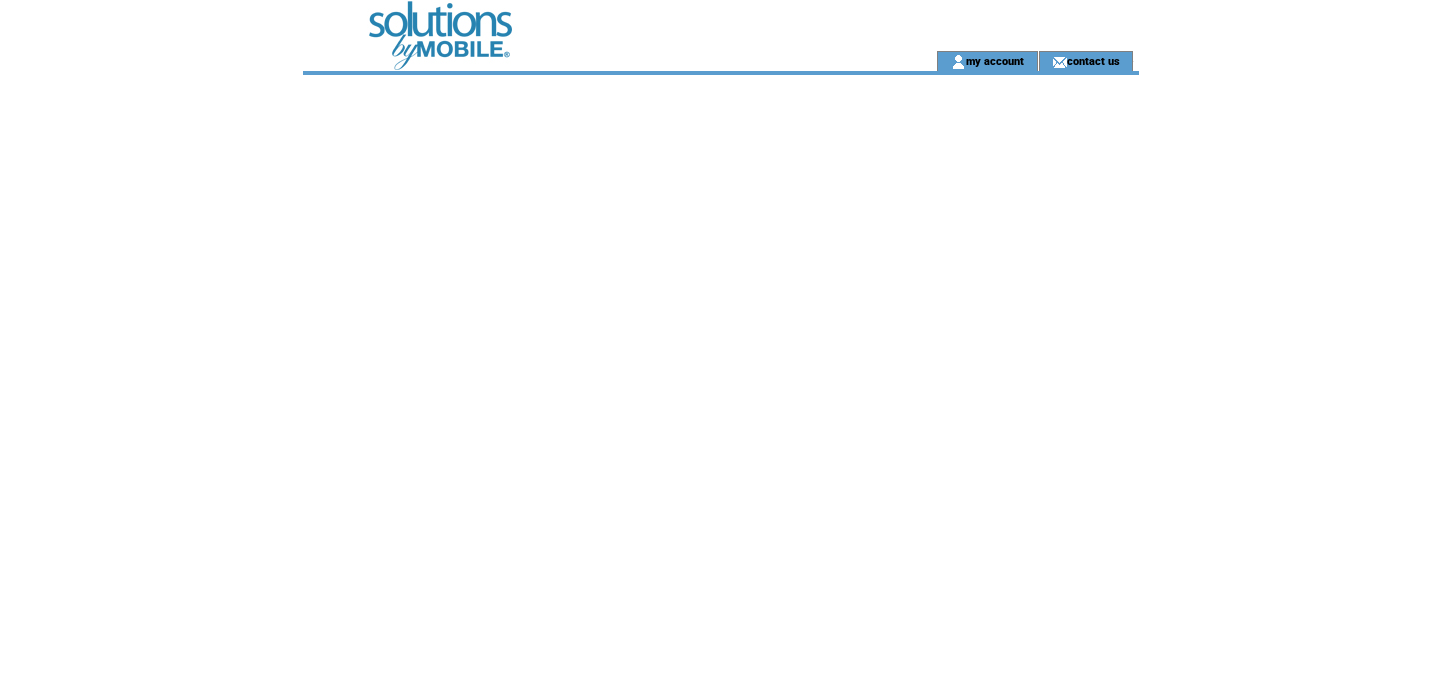 scroll, scrollTop: 0, scrollLeft: 0, axis: both 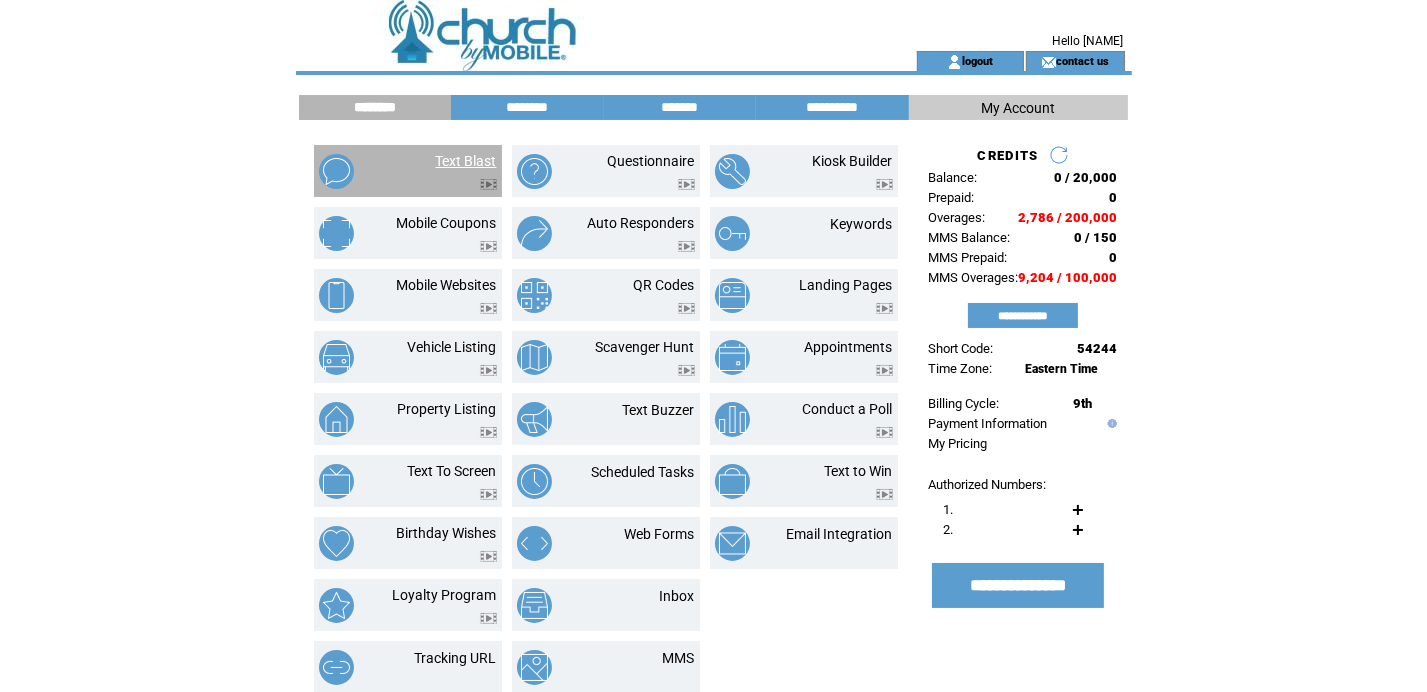 click on "Text Blast" at bounding box center (466, 161) 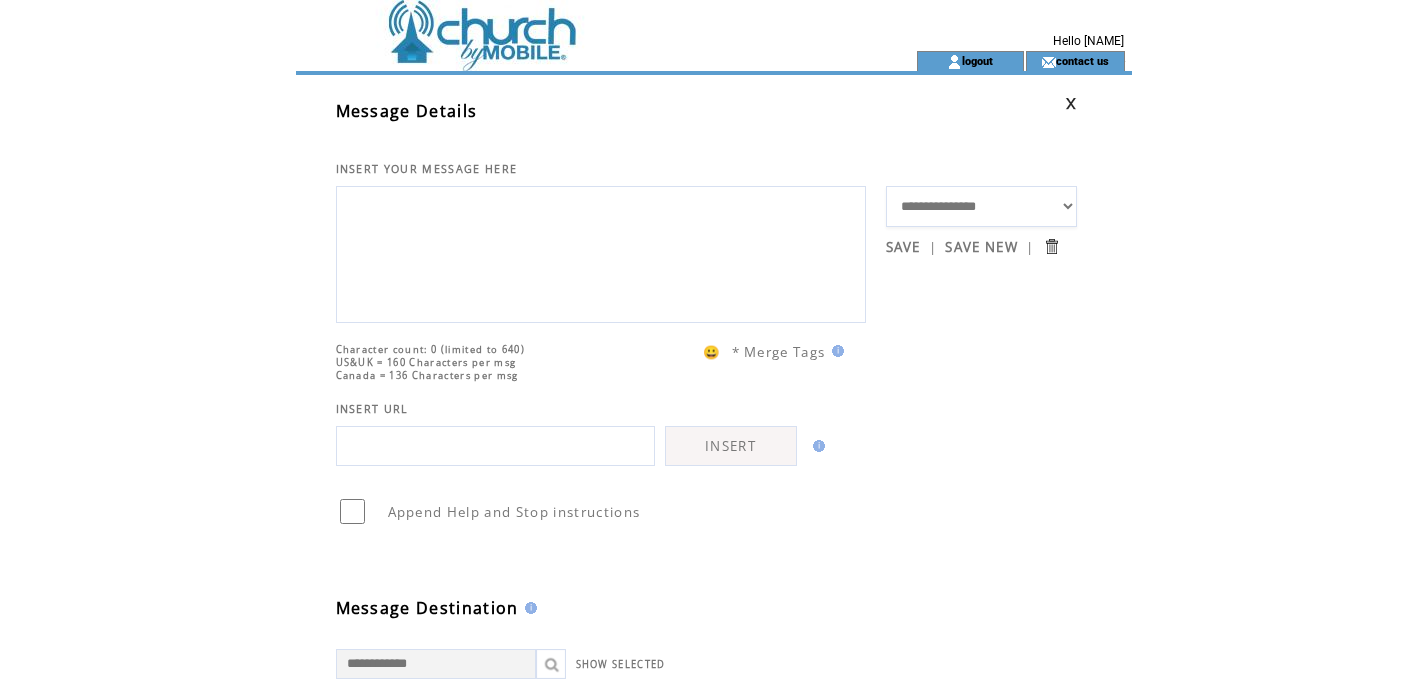 scroll, scrollTop: 0, scrollLeft: 0, axis: both 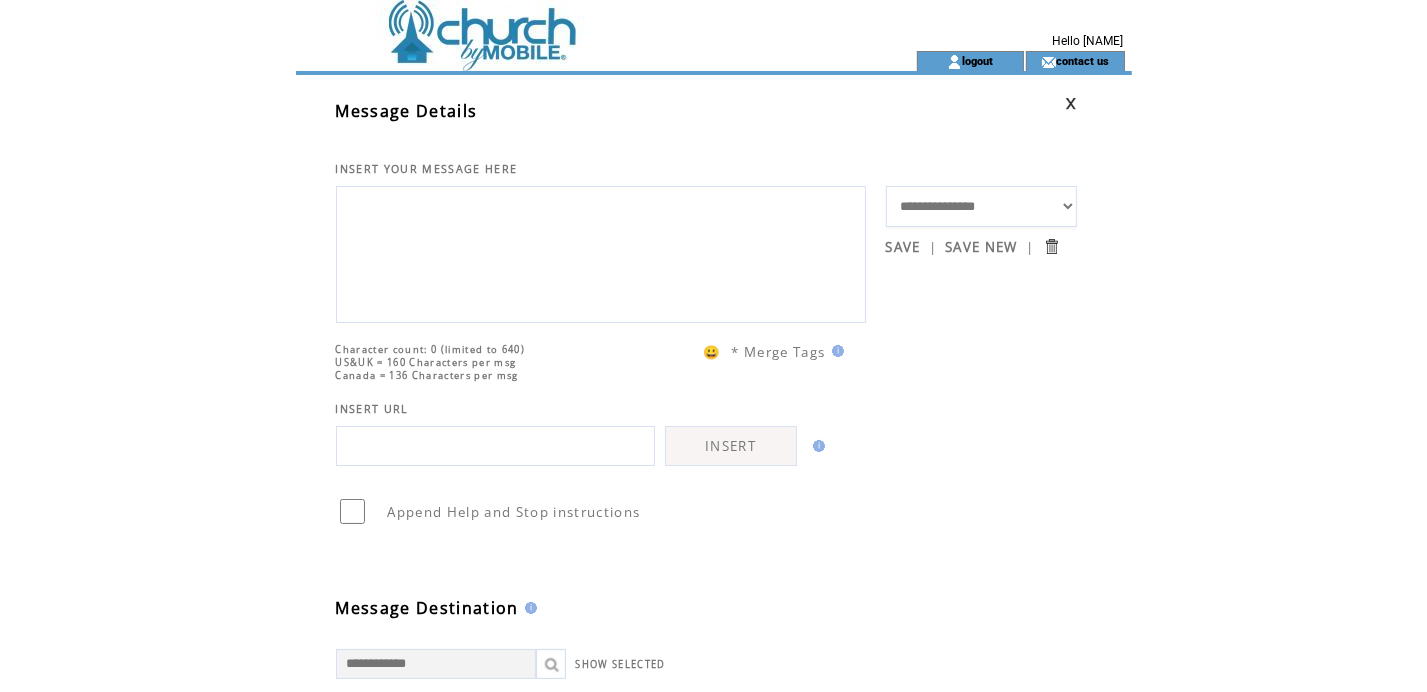 click on "**********" at bounding box center (981, 206) 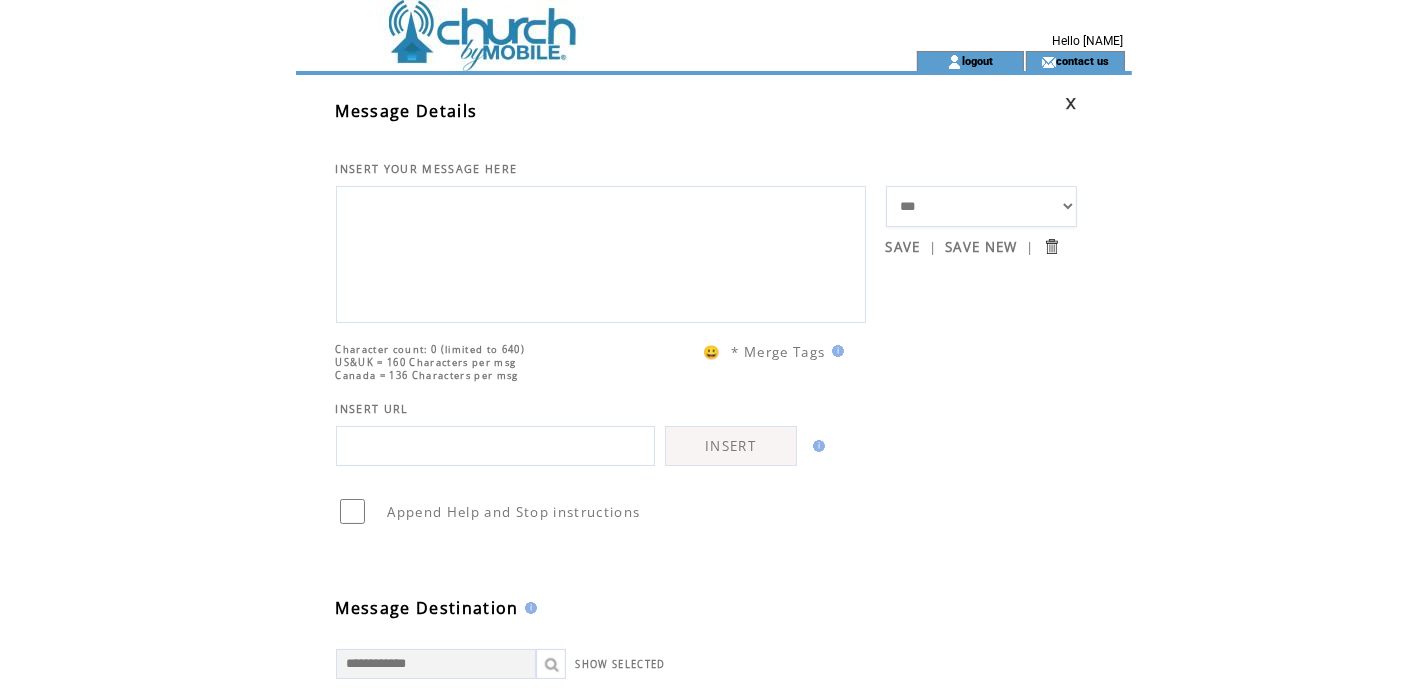 click on "**********" at bounding box center (981, 206) 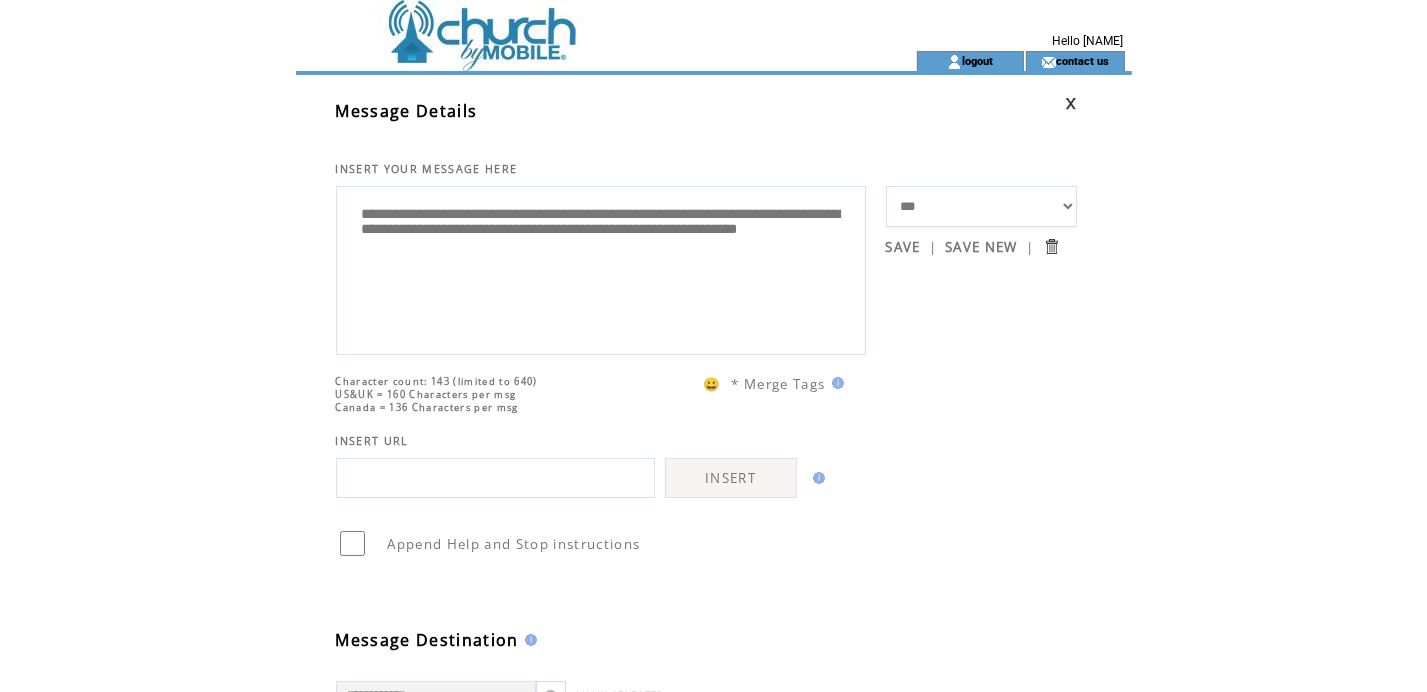 drag, startPoint x: 543, startPoint y: 239, endPoint x: 452, endPoint y: 205, distance: 97.144226 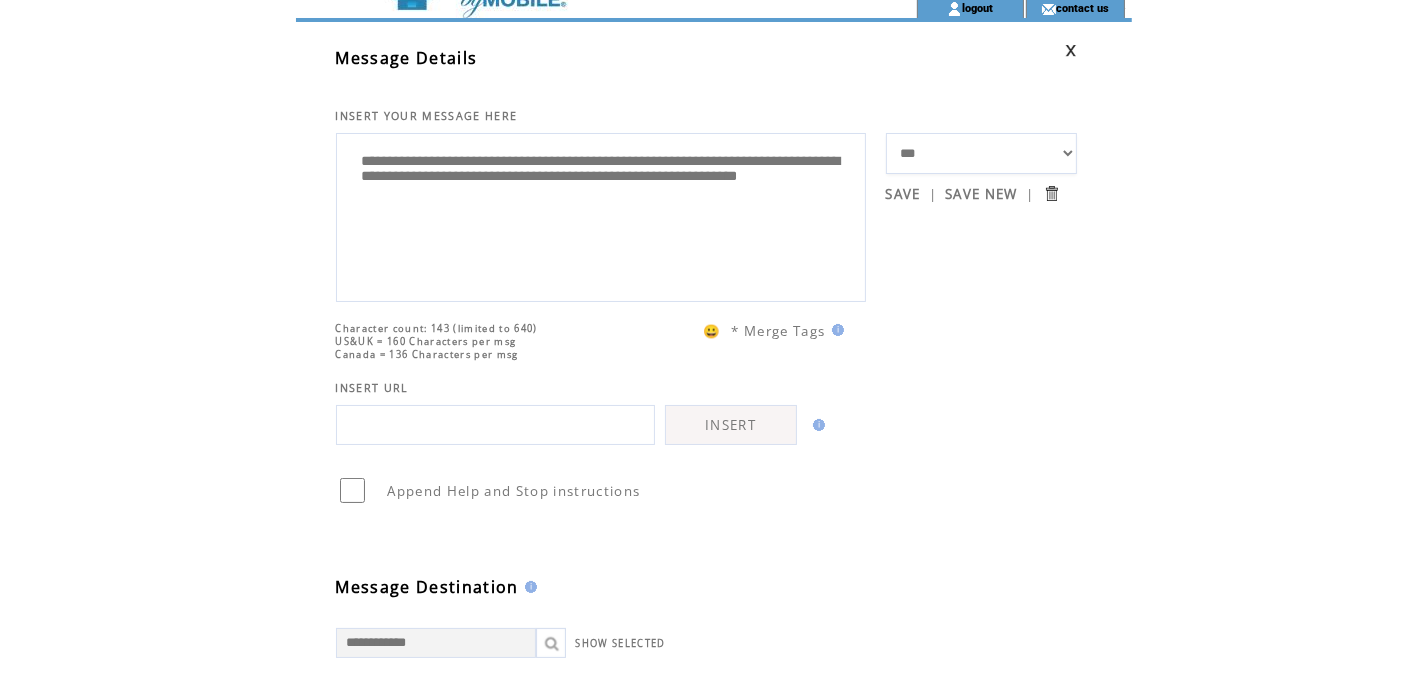scroll, scrollTop: 100, scrollLeft: 0, axis: vertical 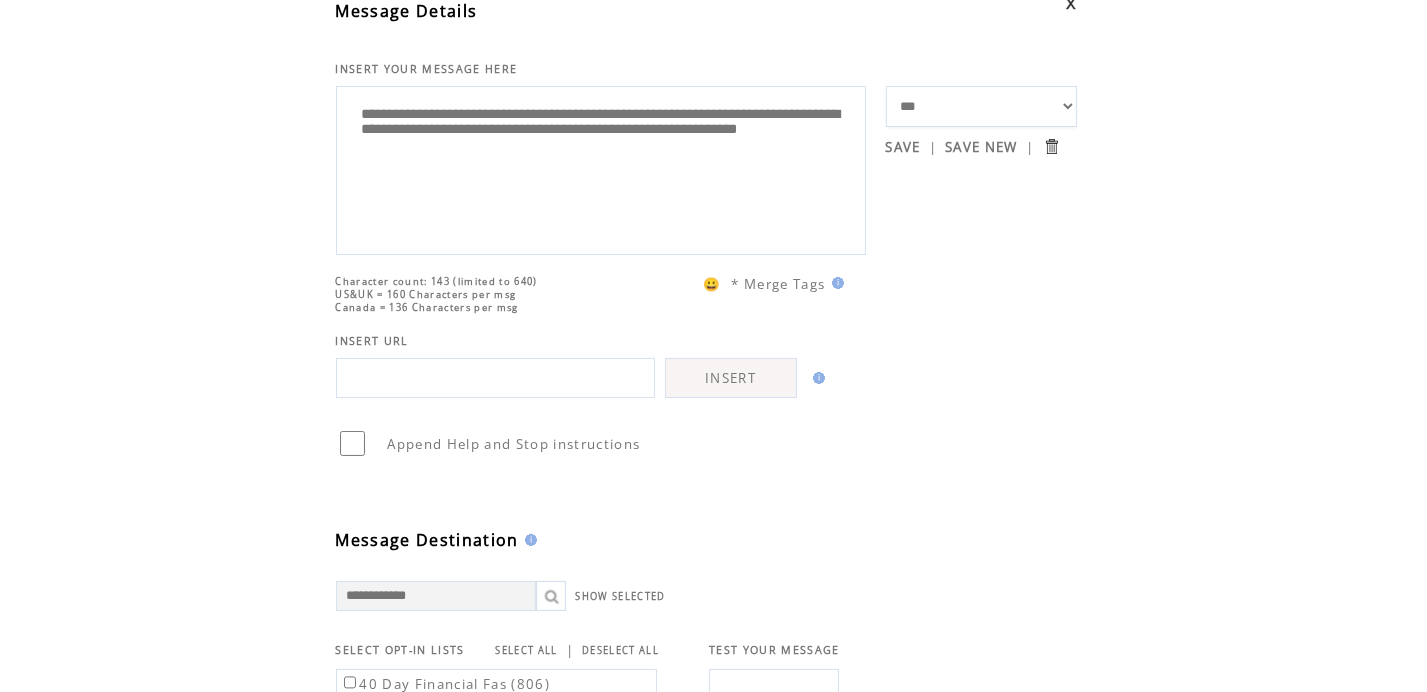 click on "**********" at bounding box center (601, 168) 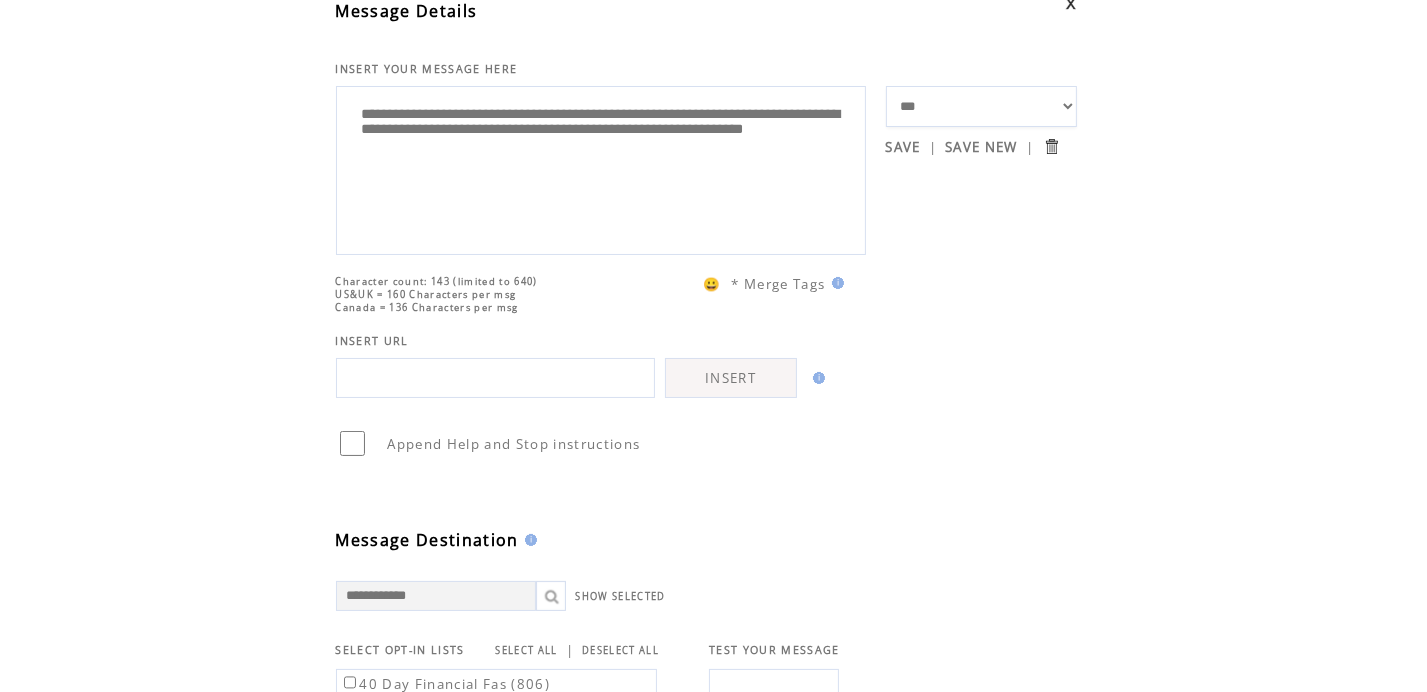 click on "**********" at bounding box center [601, 168] 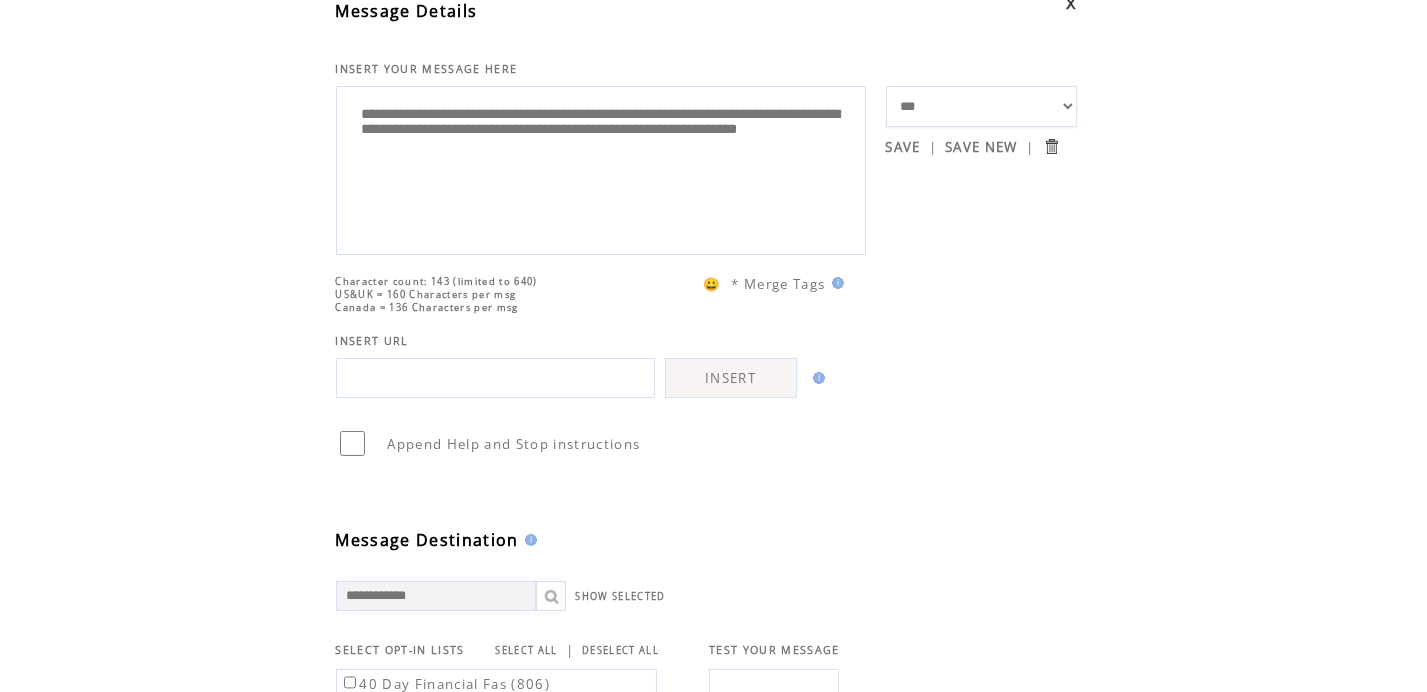 click on "**********" at bounding box center (601, 168) 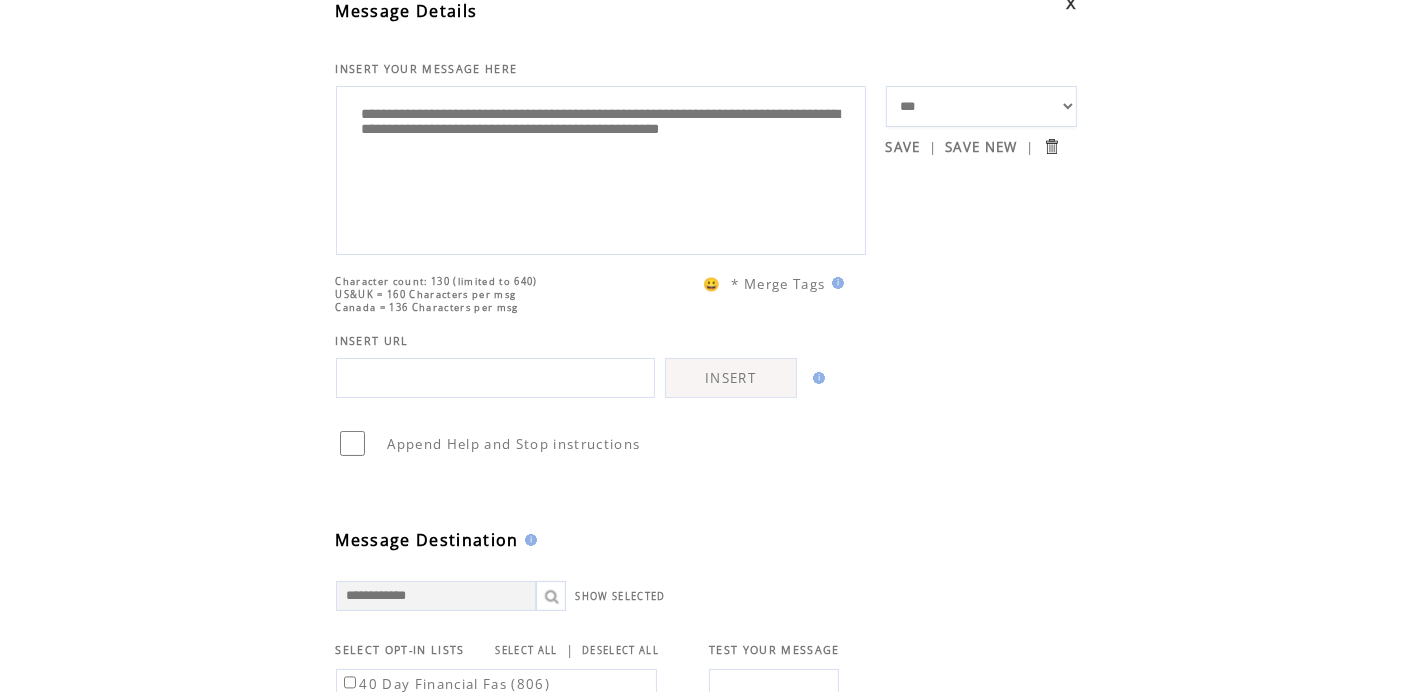 drag, startPoint x: 665, startPoint y: 135, endPoint x: 786, endPoint y: 107, distance: 124.197426 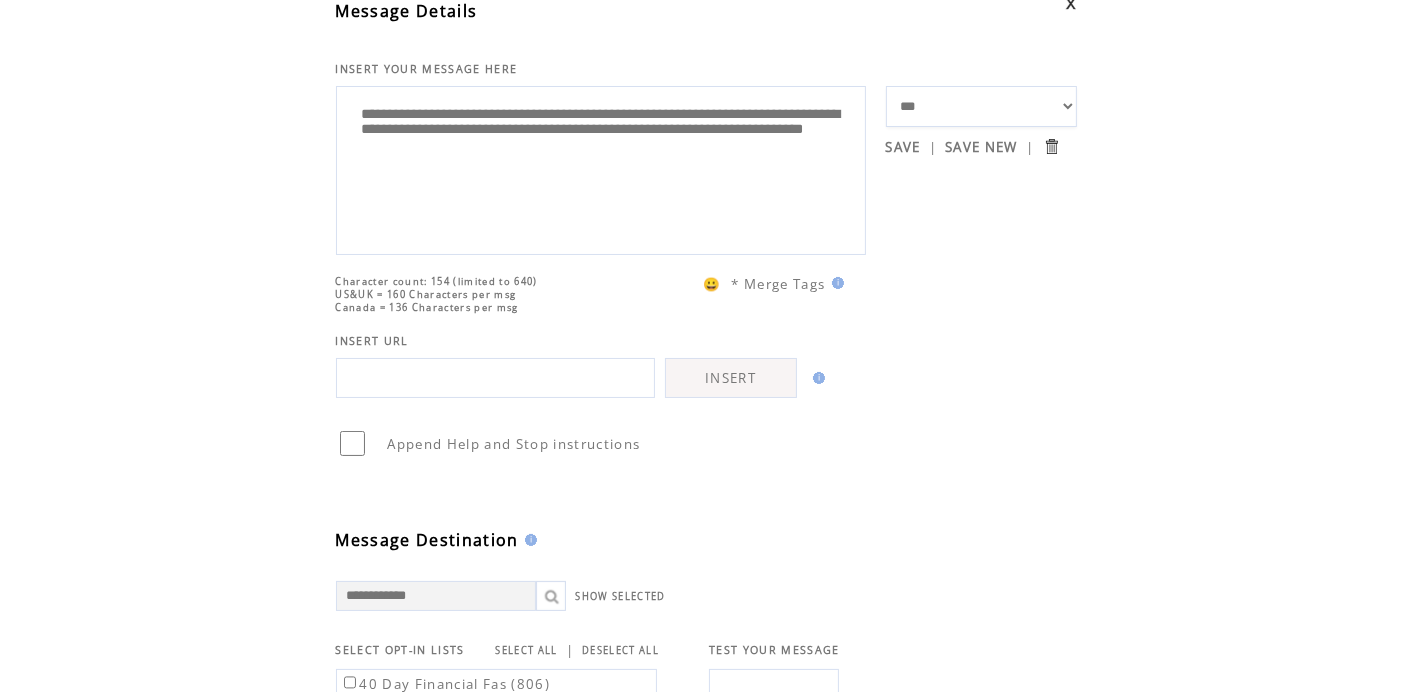 type on "**********" 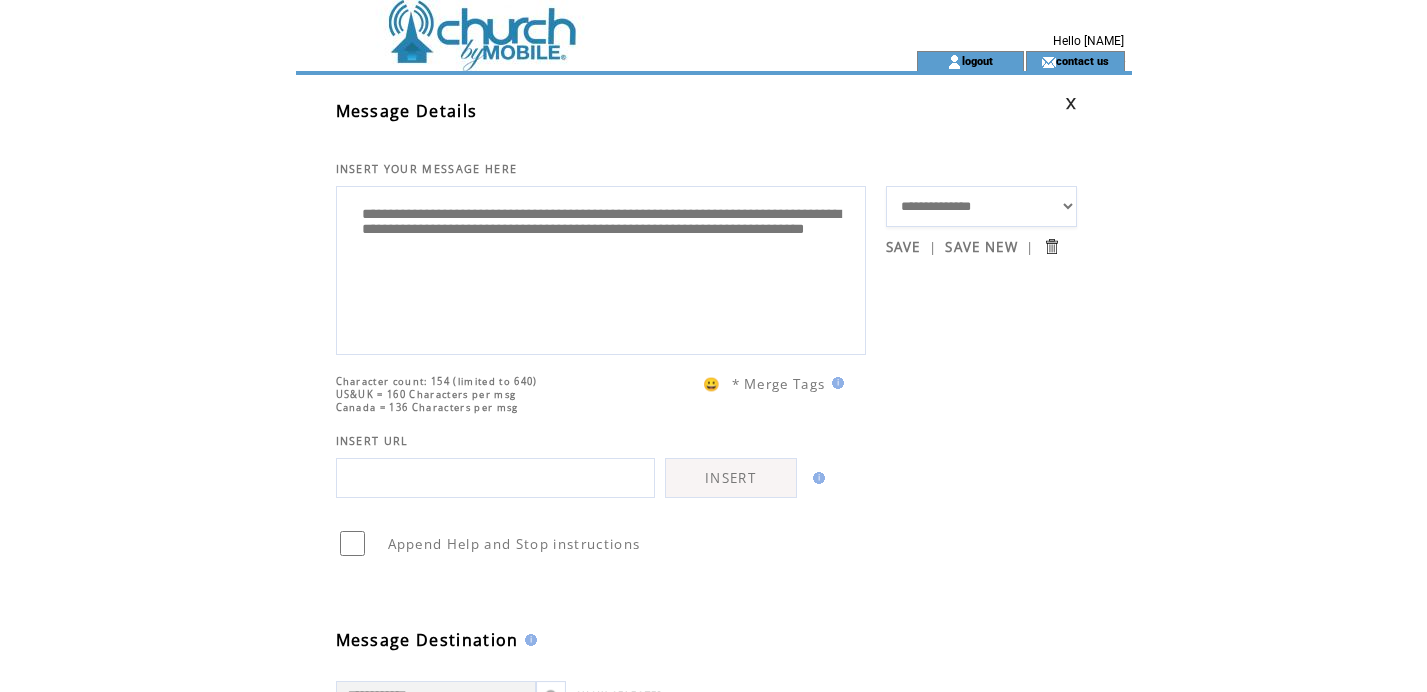 scroll, scrollTop: 0, scrollLeft: 0, axis: both 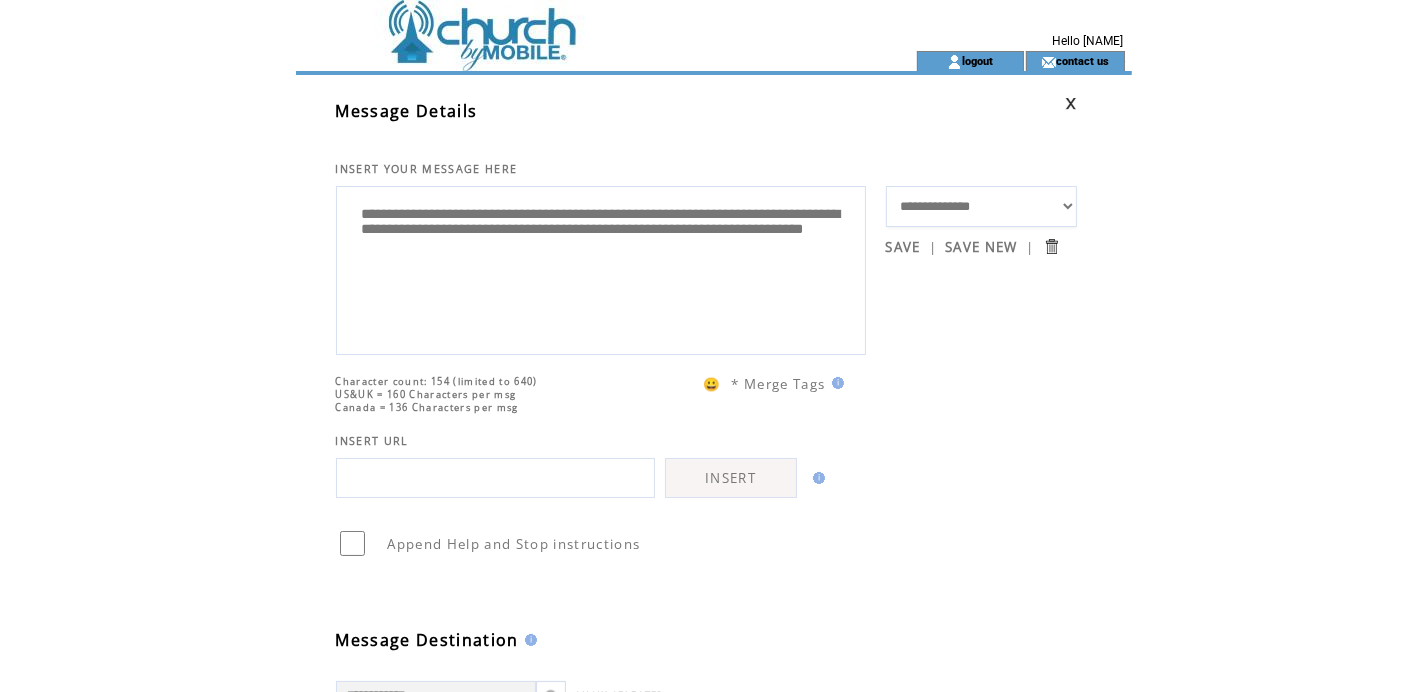 click on "**********" at bounding box center (601, 268) 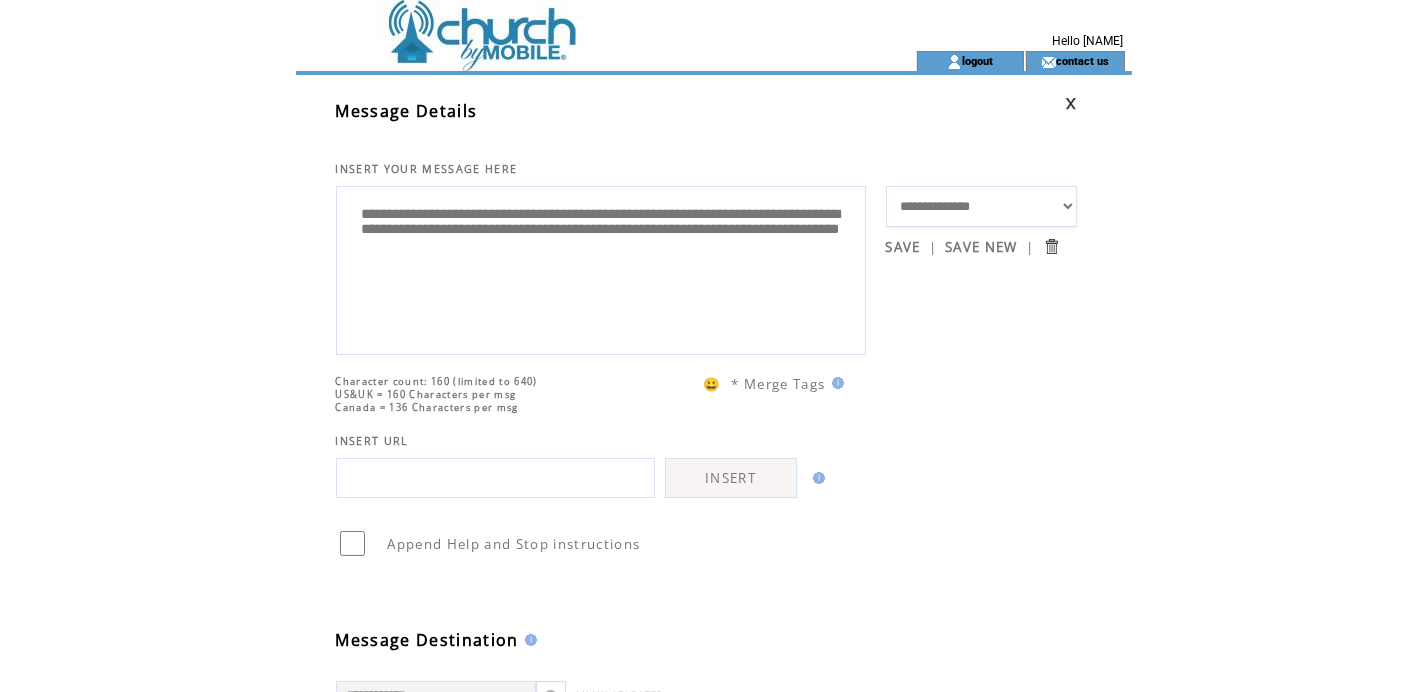 type on "**********" 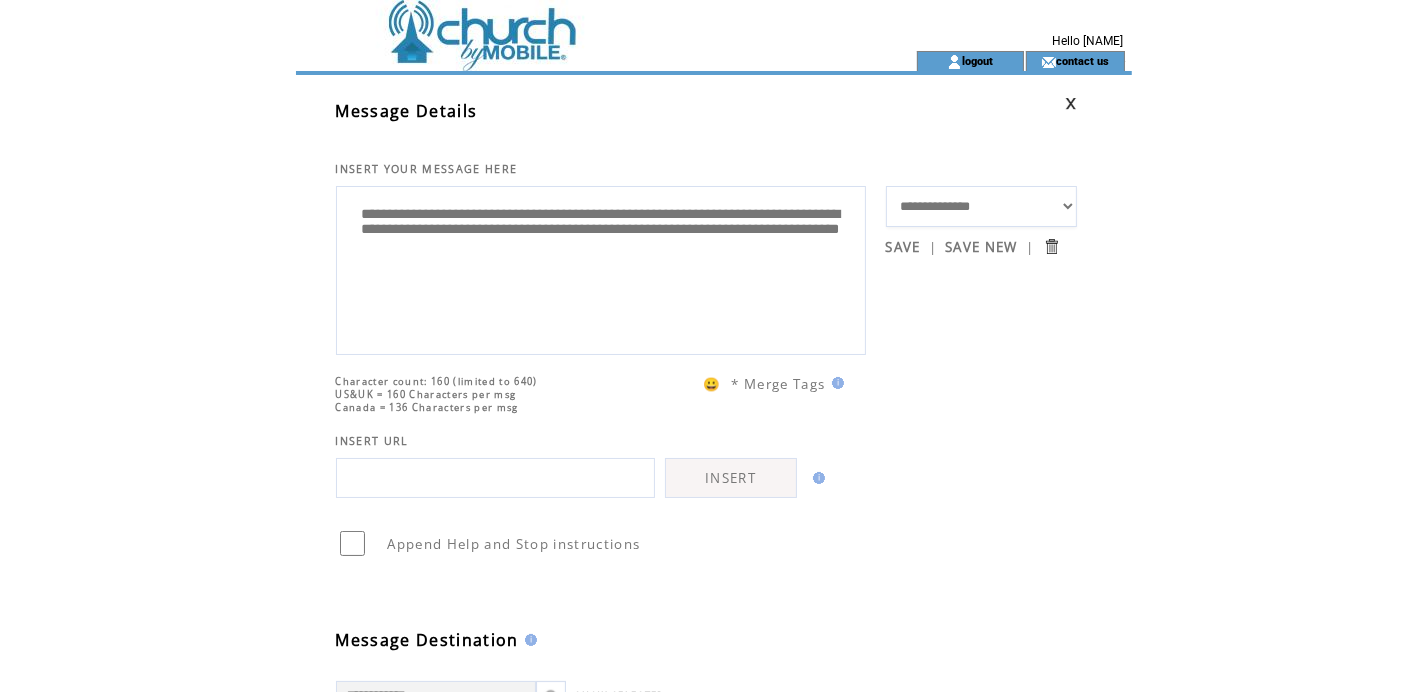 click on "**********" 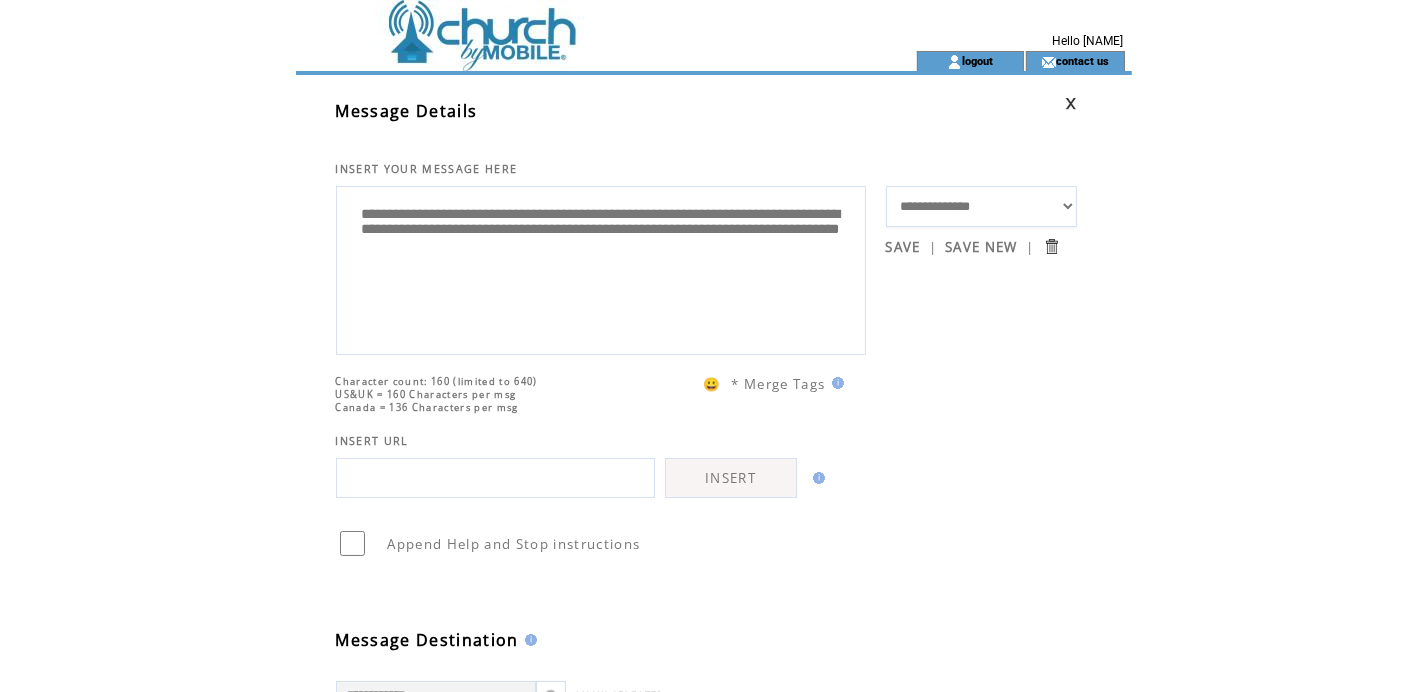 click on "SAVE" at bounding box center (903, 247) 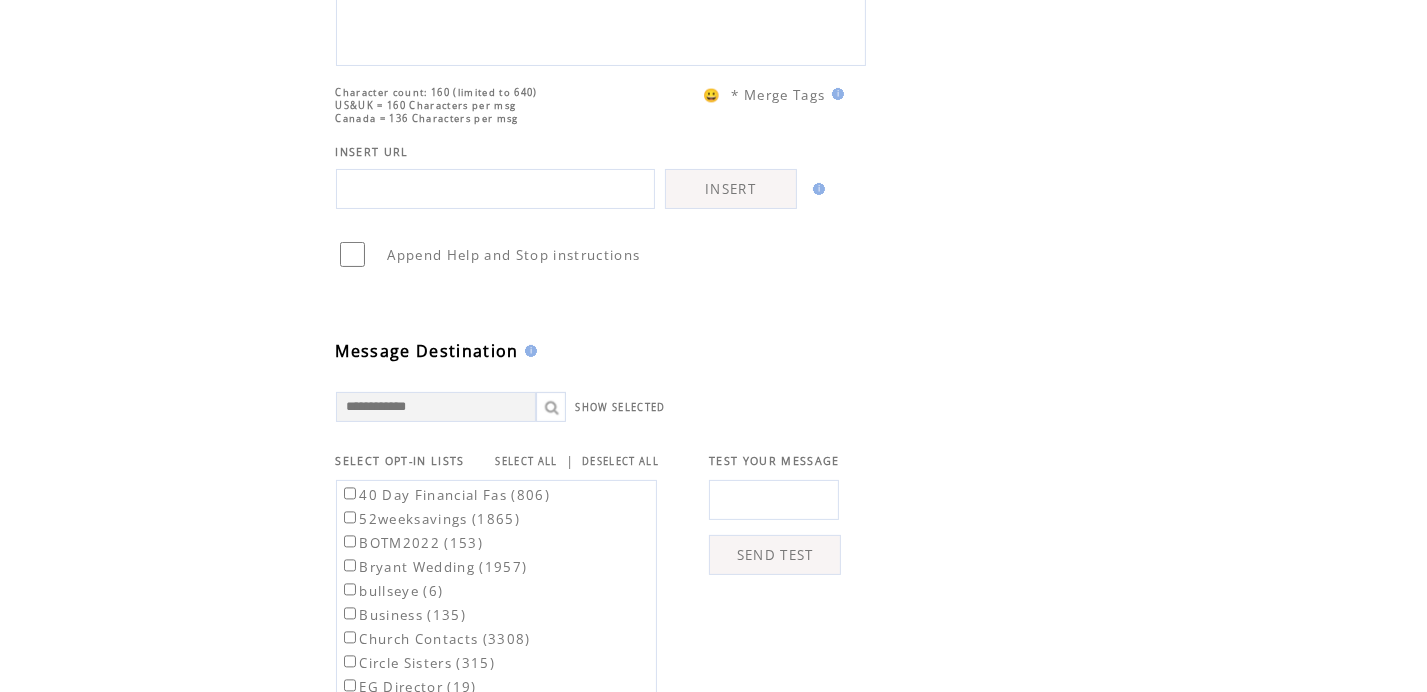 scroll, scrollTop: 500, scrollLeft: 0, axis: vertical 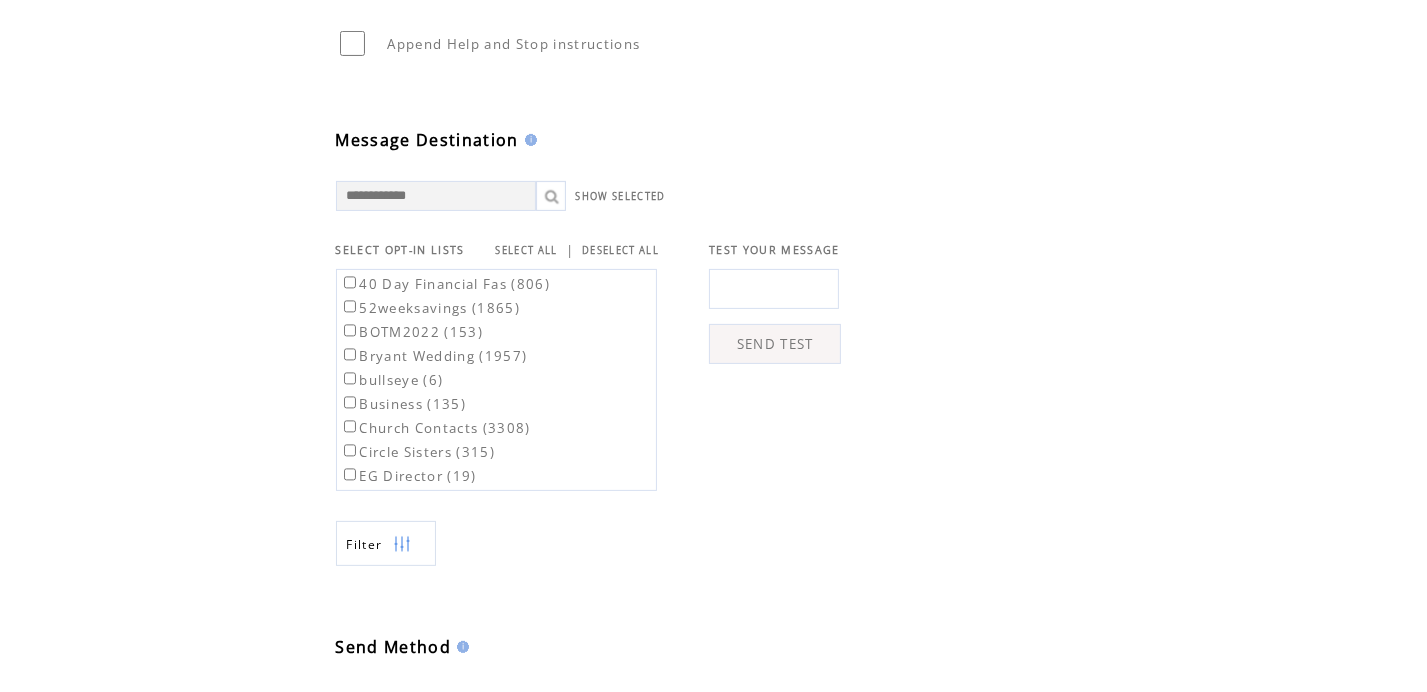 click at bounding box center (774, 289) 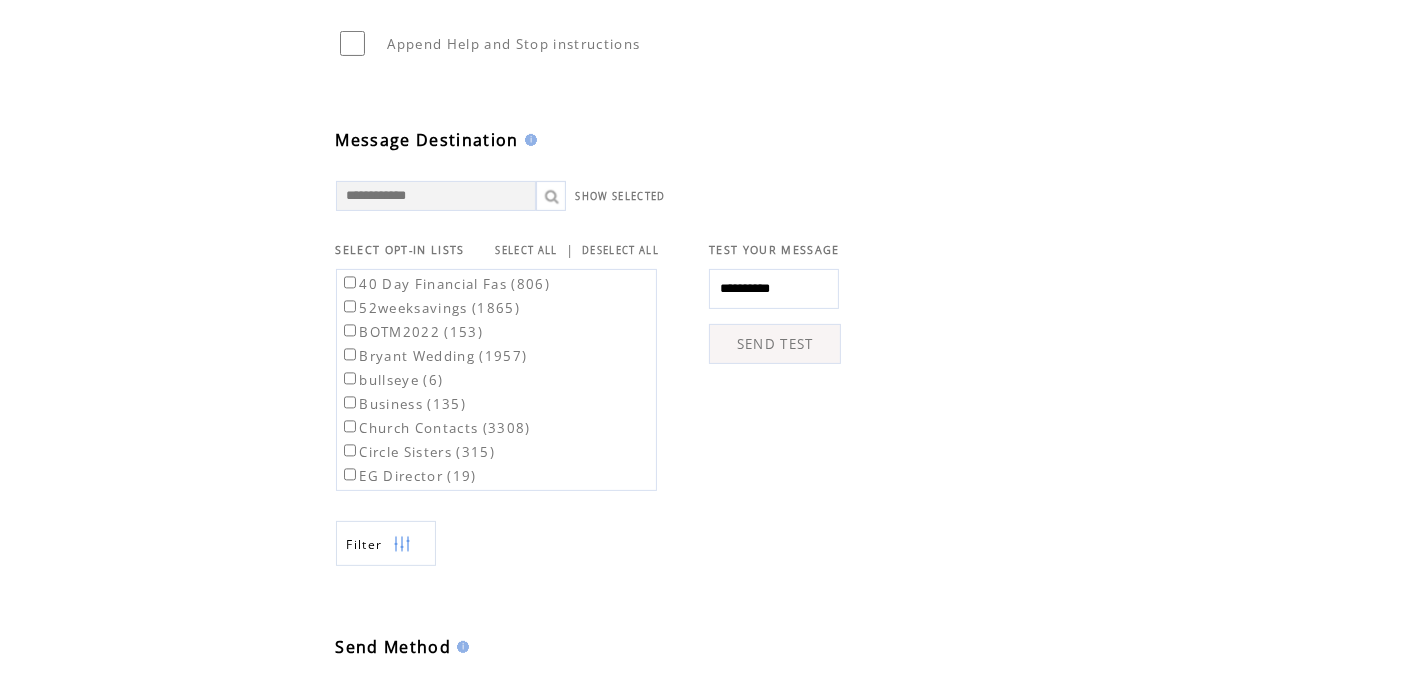 click on "SEND TEST" at bounding box center (775, 344) 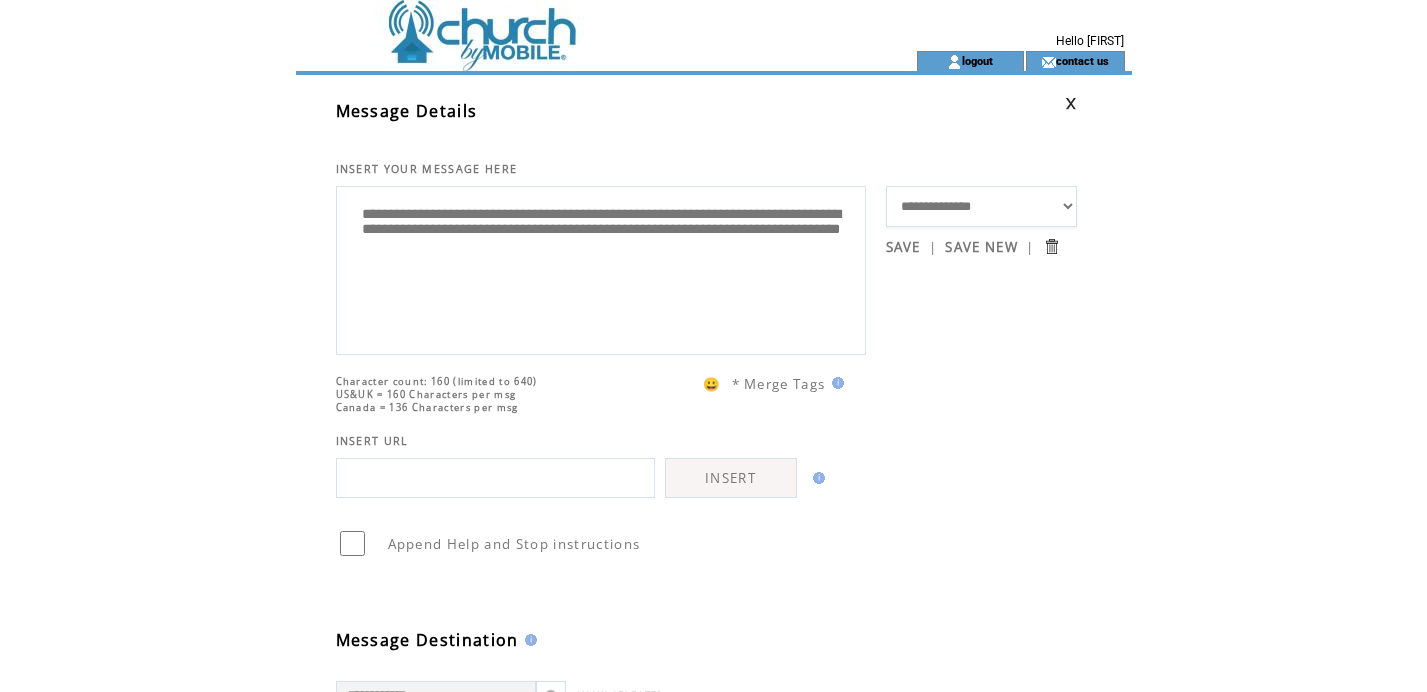 scroll, scrollTop: 0, scrollLeft: 0, axis: both 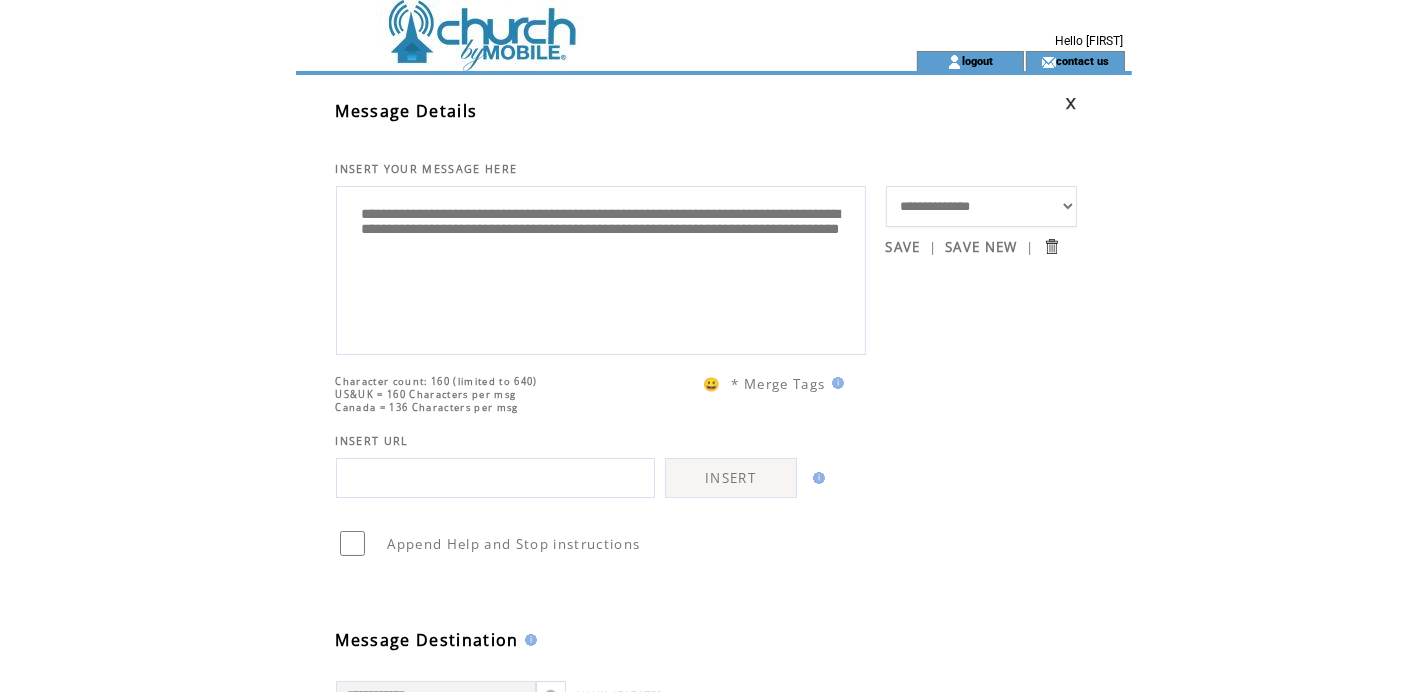 click on "**********" at bounding box center (601, 268) 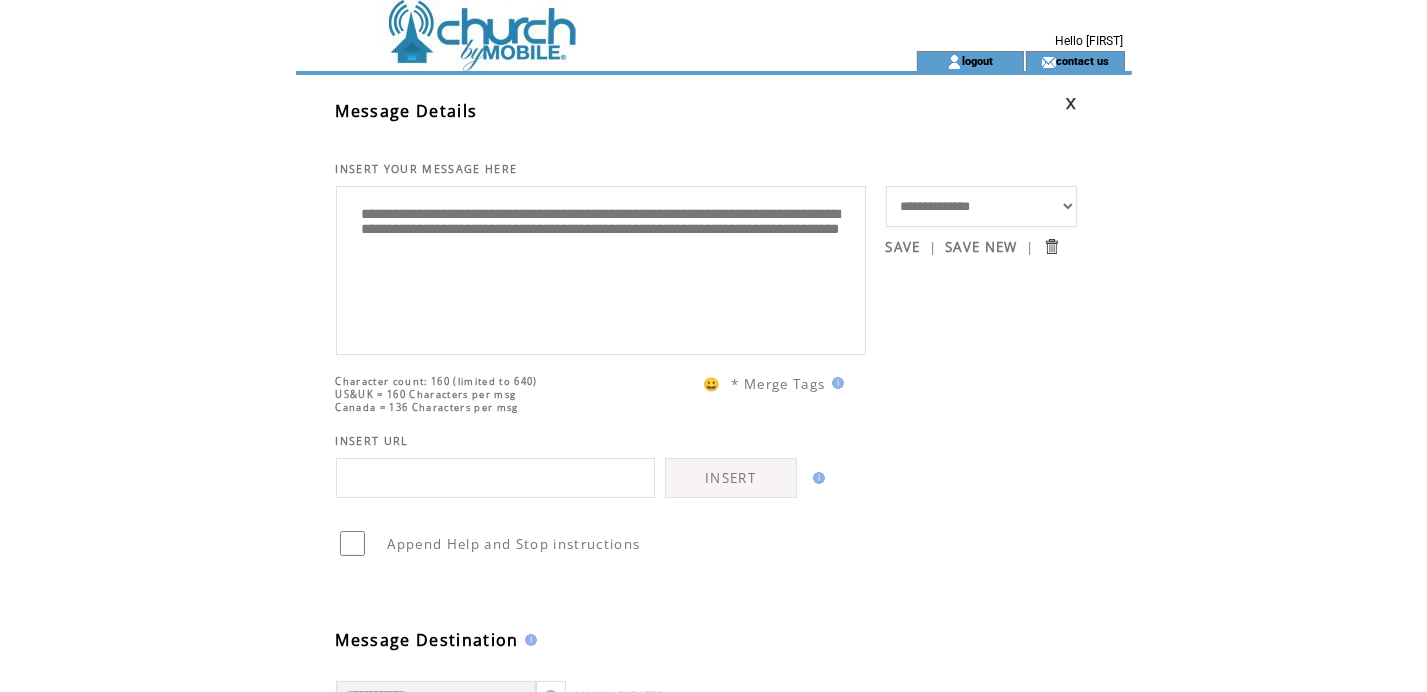 click on "**********" at bounding box center (601, 268) 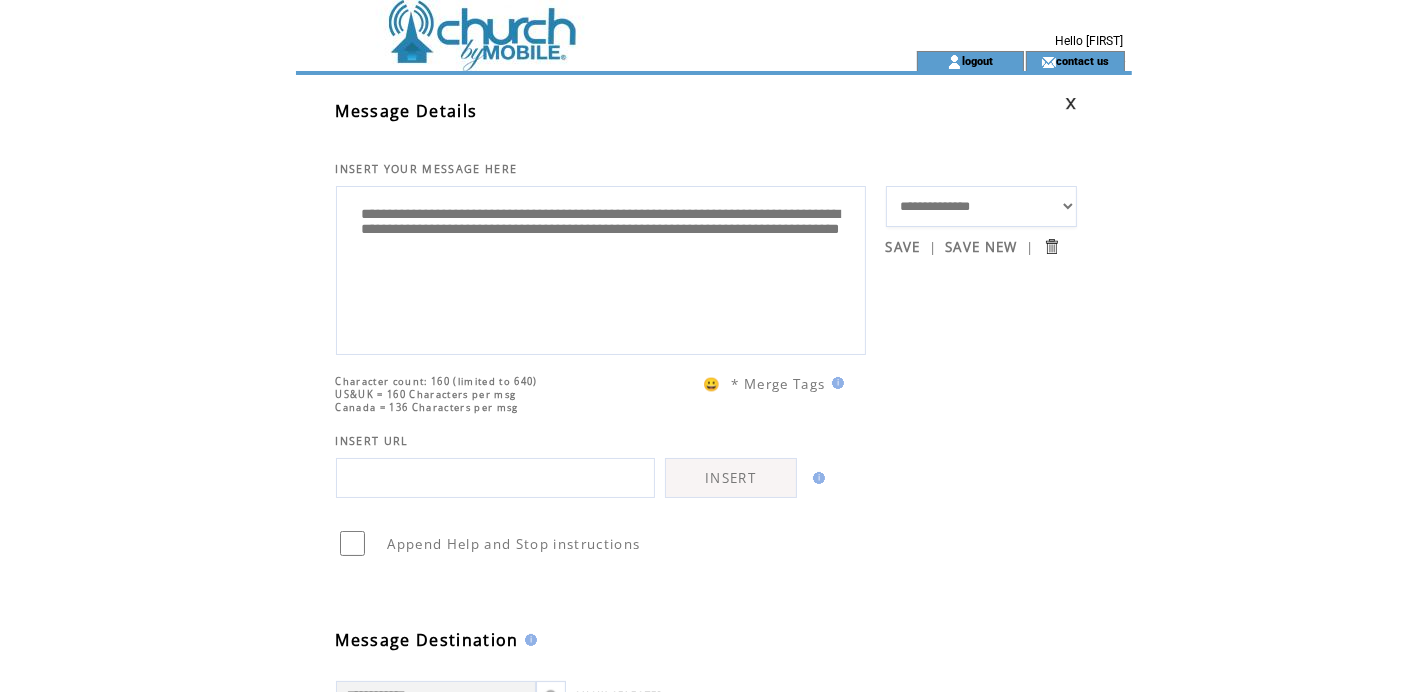 click on "**********" at bounding box center (601, 268) 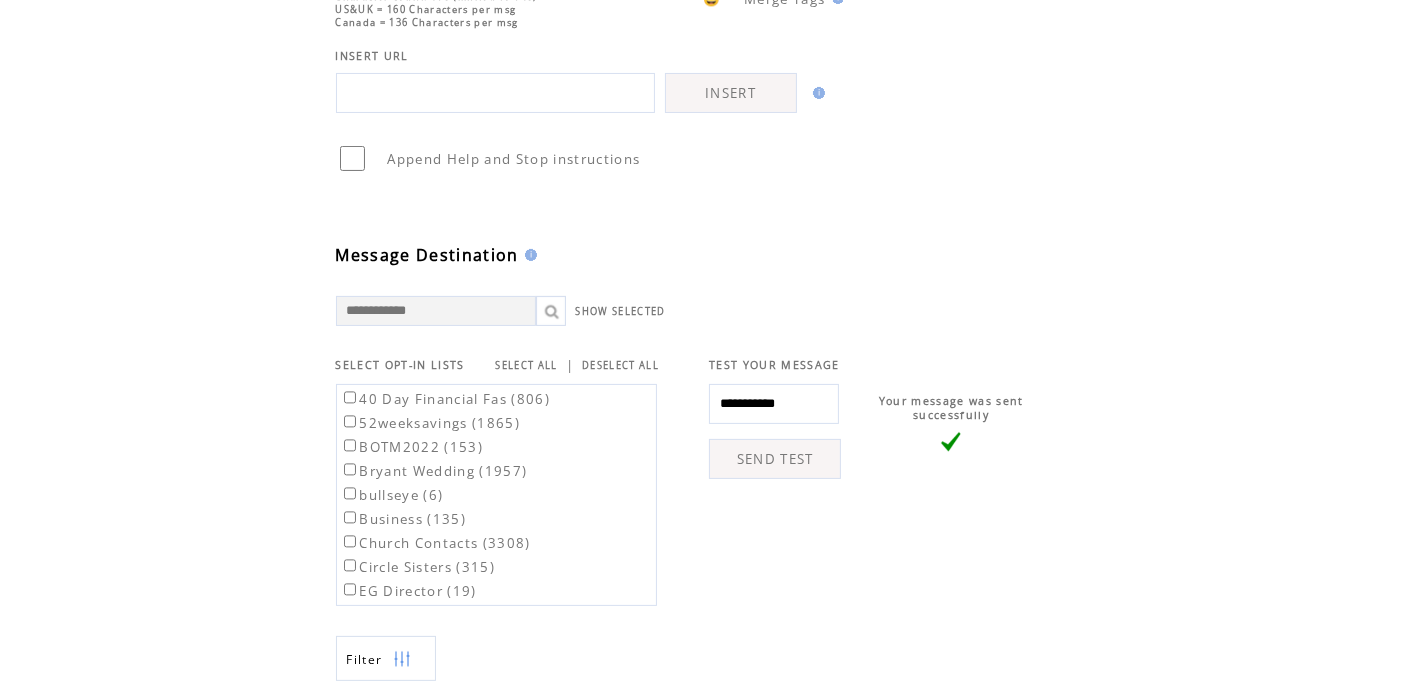 scroll, scrollTop: 500, scrollLeft: 0, axis: vertical 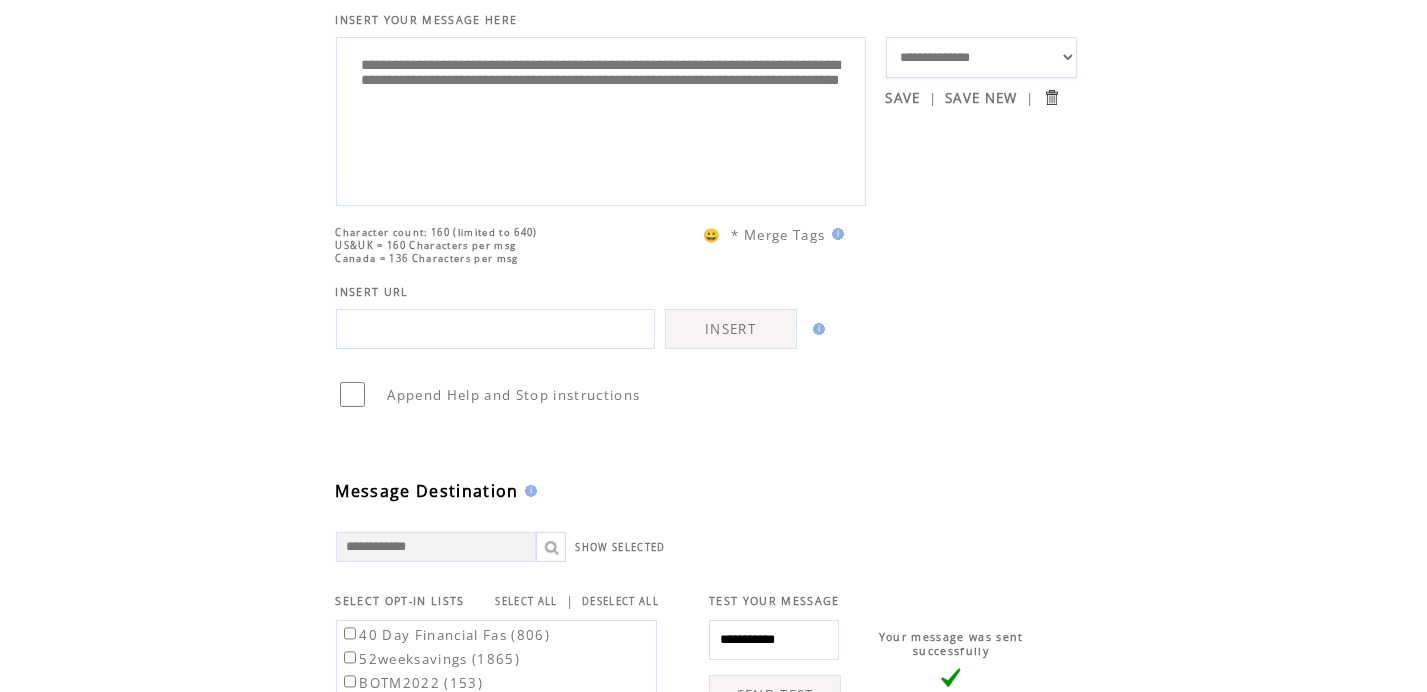 click on "**********" at bounding box center (601, 119) 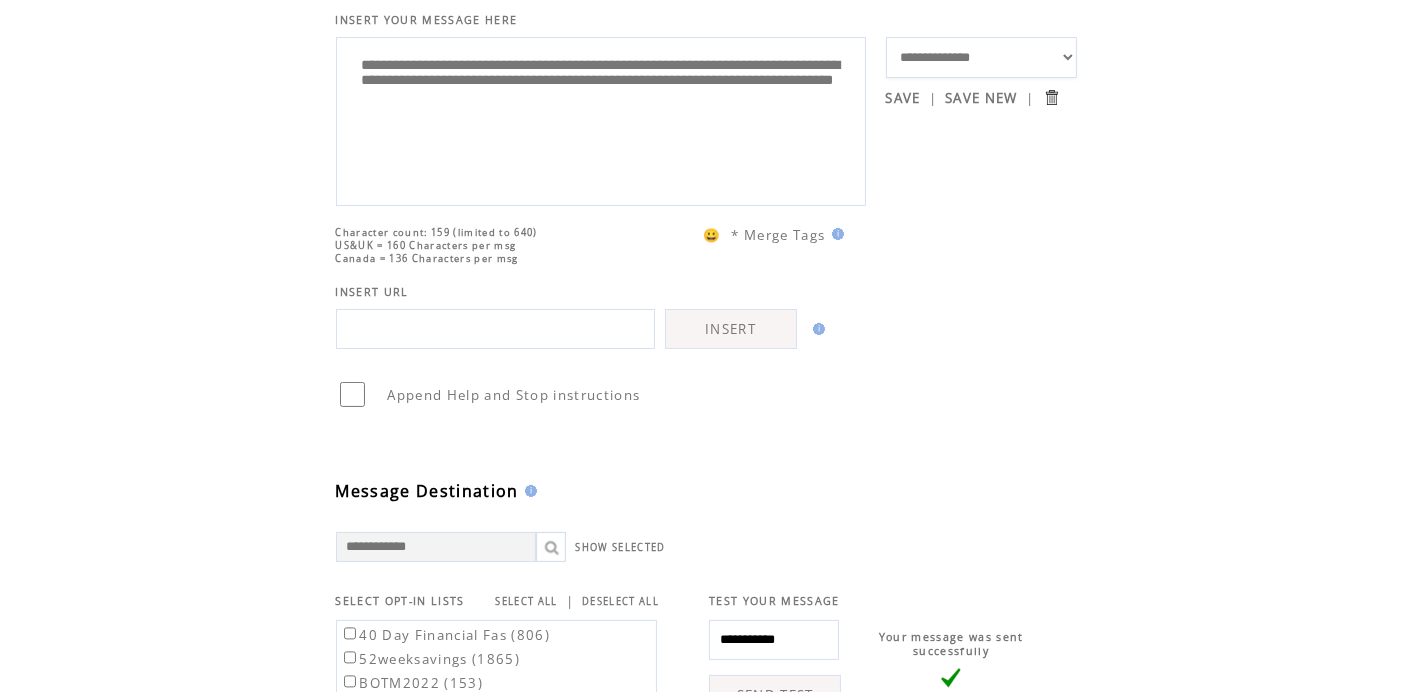 drag, startPoint x: 748, startPoint y: 107, endPoint x: 232, endPoint y: 42, distance: 520.0779 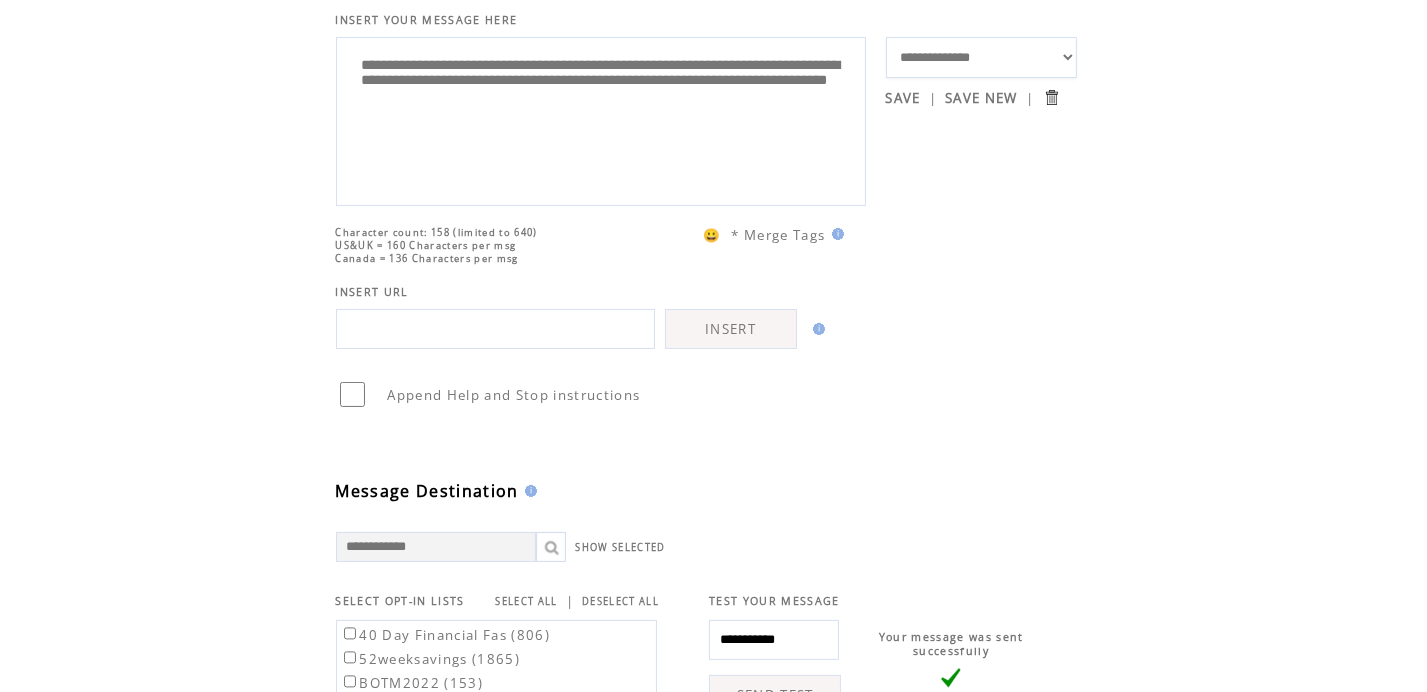 drag, startPoint x: 722, startPoint y: 142, endPoint x: 720, endPoint y: 172, distance: 30.066593 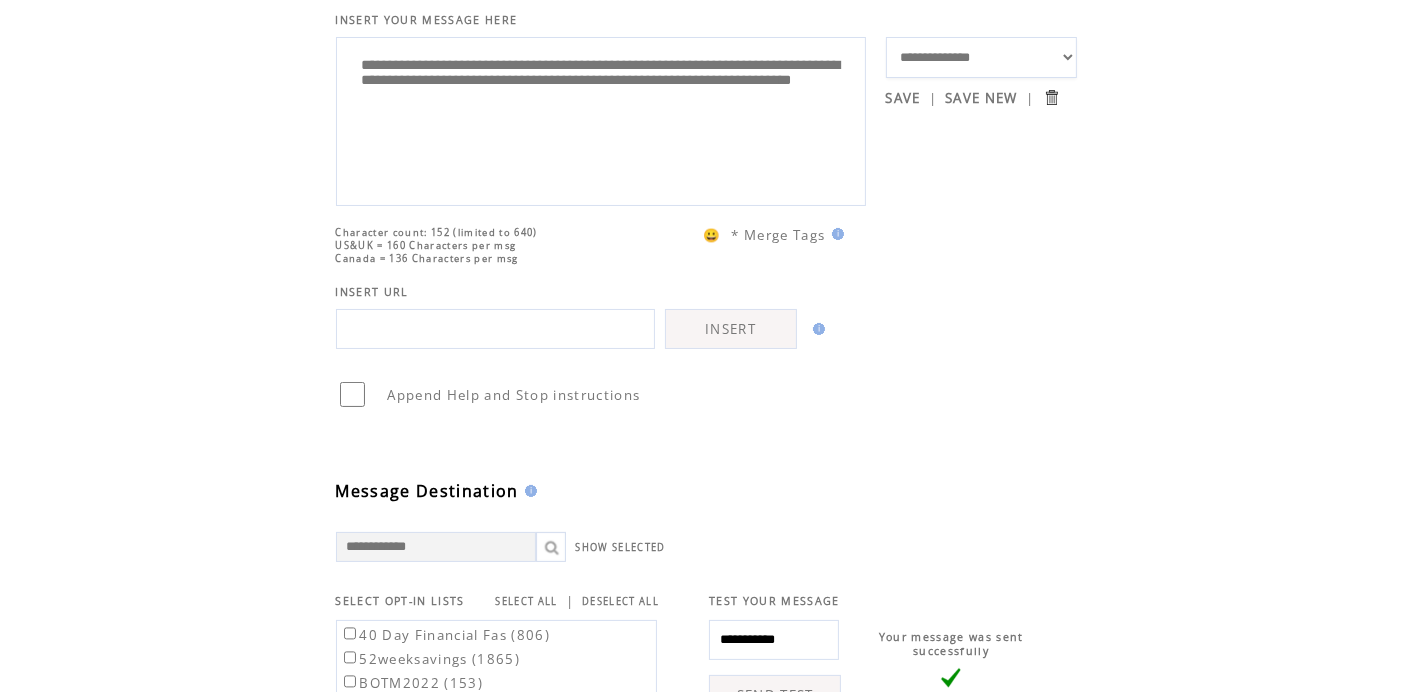 click on "**********" at bounding box center (601, 119) 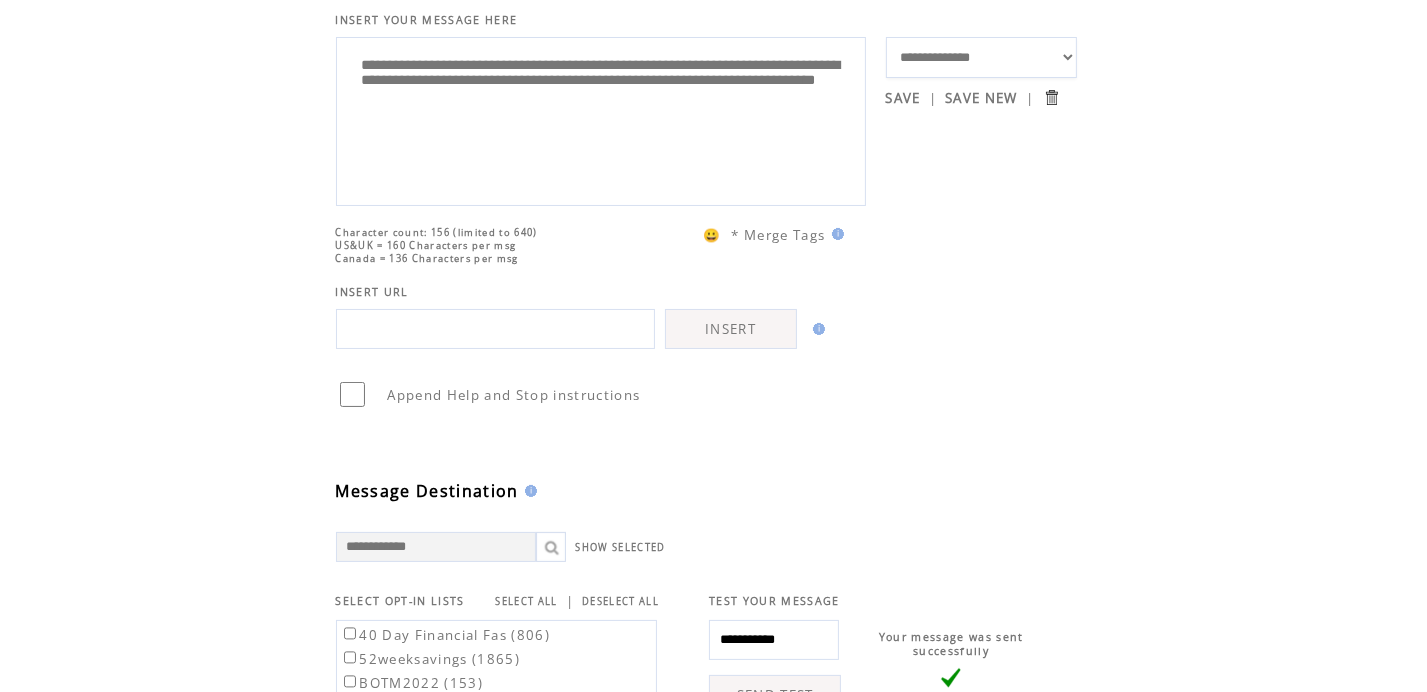 click on "**********" at bounding box center (601, 119) 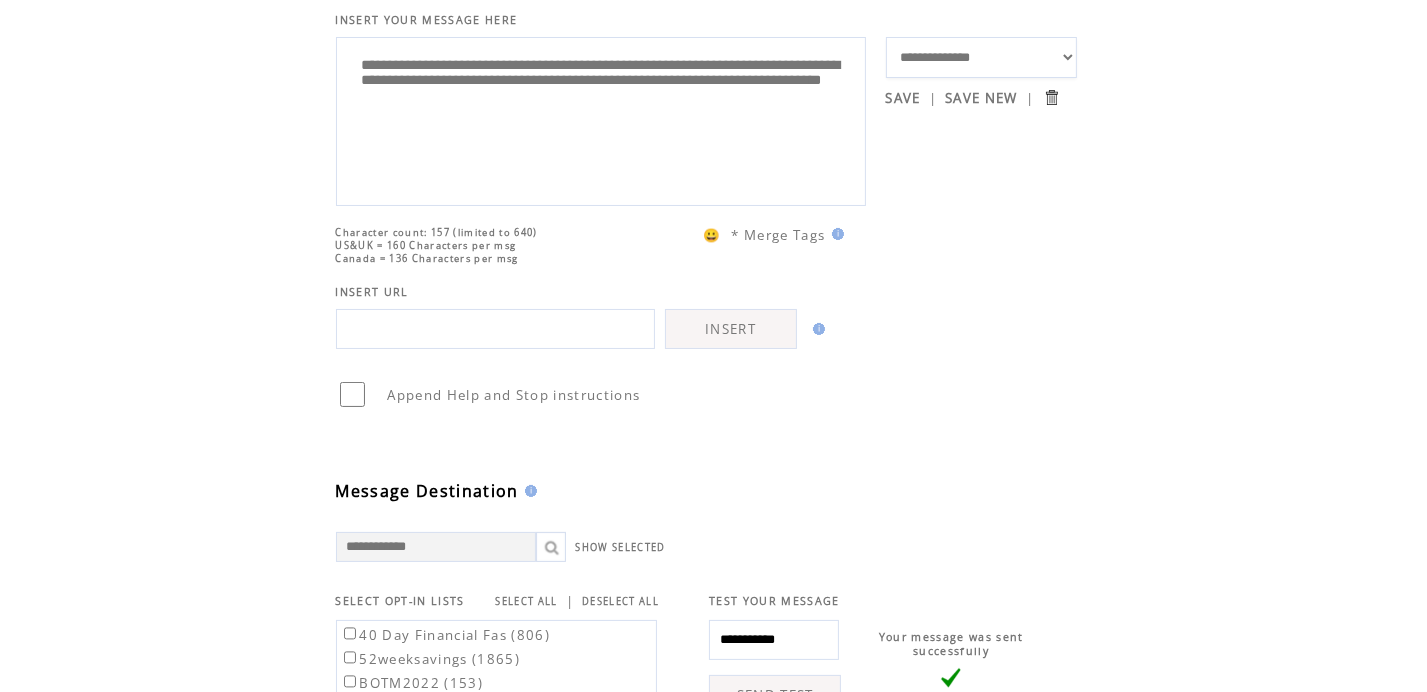 type on "**********" 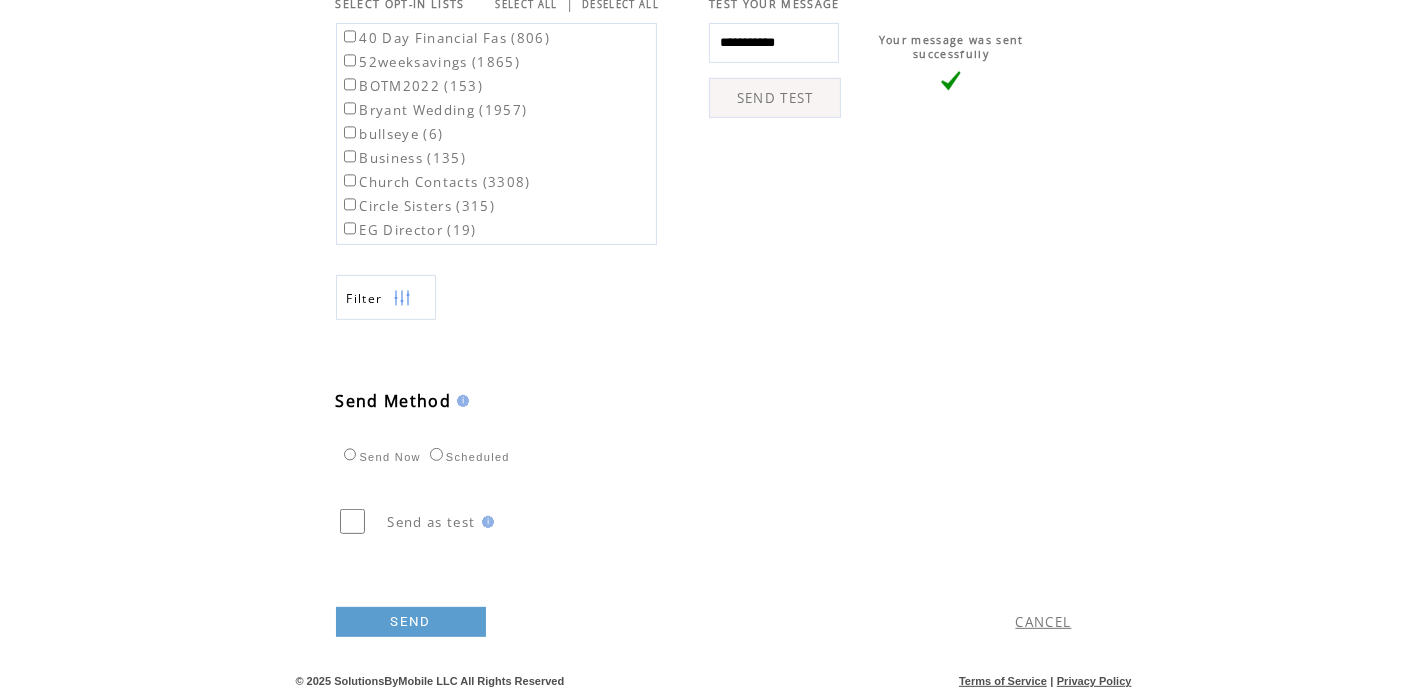 scroll, scrollTop: 749, scrollLeft: 0, axis: vertical 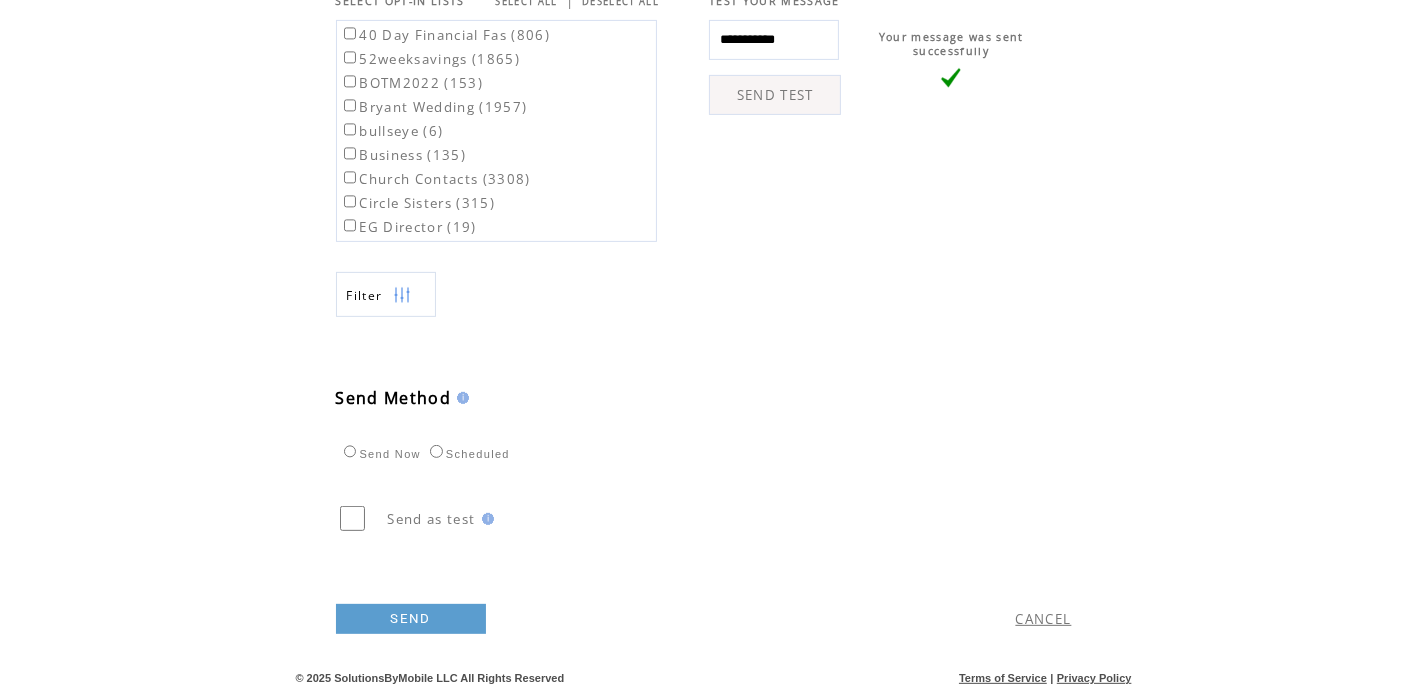 click on "Scheduled" at bounding box center (467, 454) 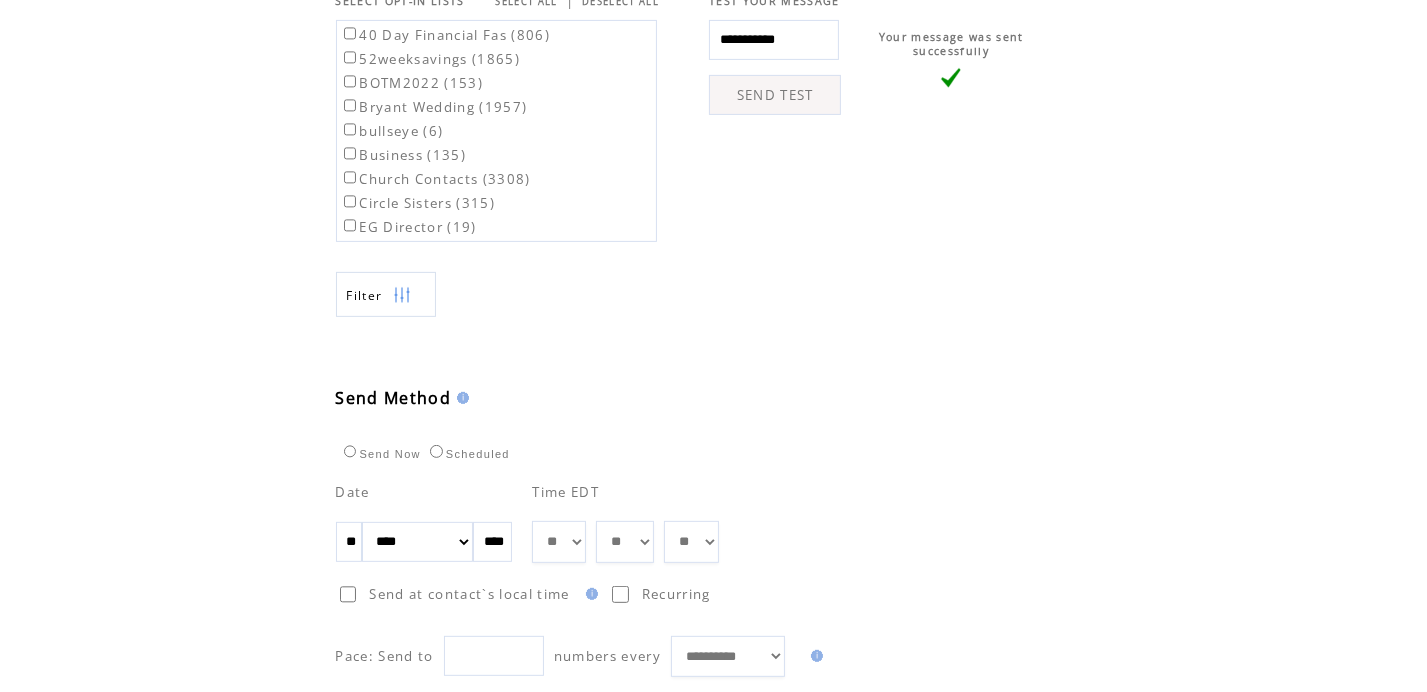 click on "** 	 ** 	 ** 	 ** 	 ** 	 ** 	 ** 	 ** 	 ** 	 ** 	 ** 	 ** 	 **" at bounding box center [559, 541] 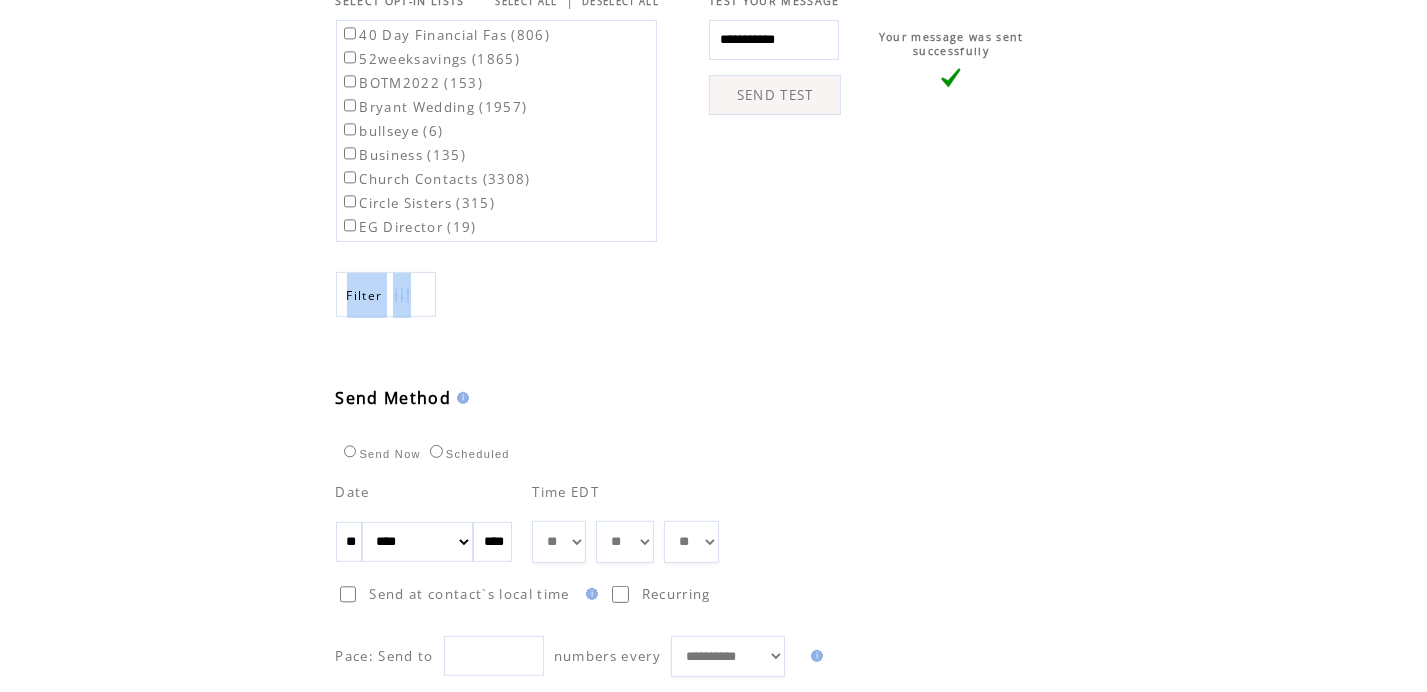 click on "Filter" at bounding box center (611, 279) 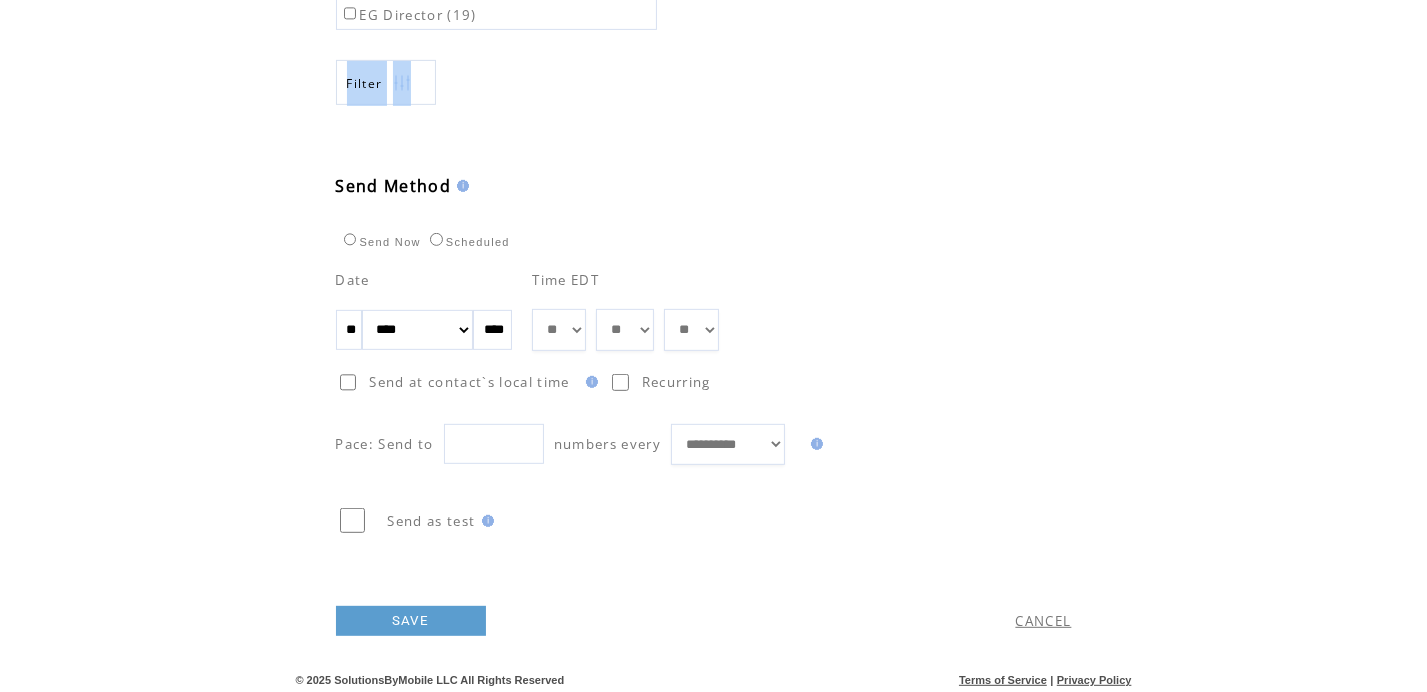 scroll, scrollTop: 963, scrollLeft: 0, axis: vertical 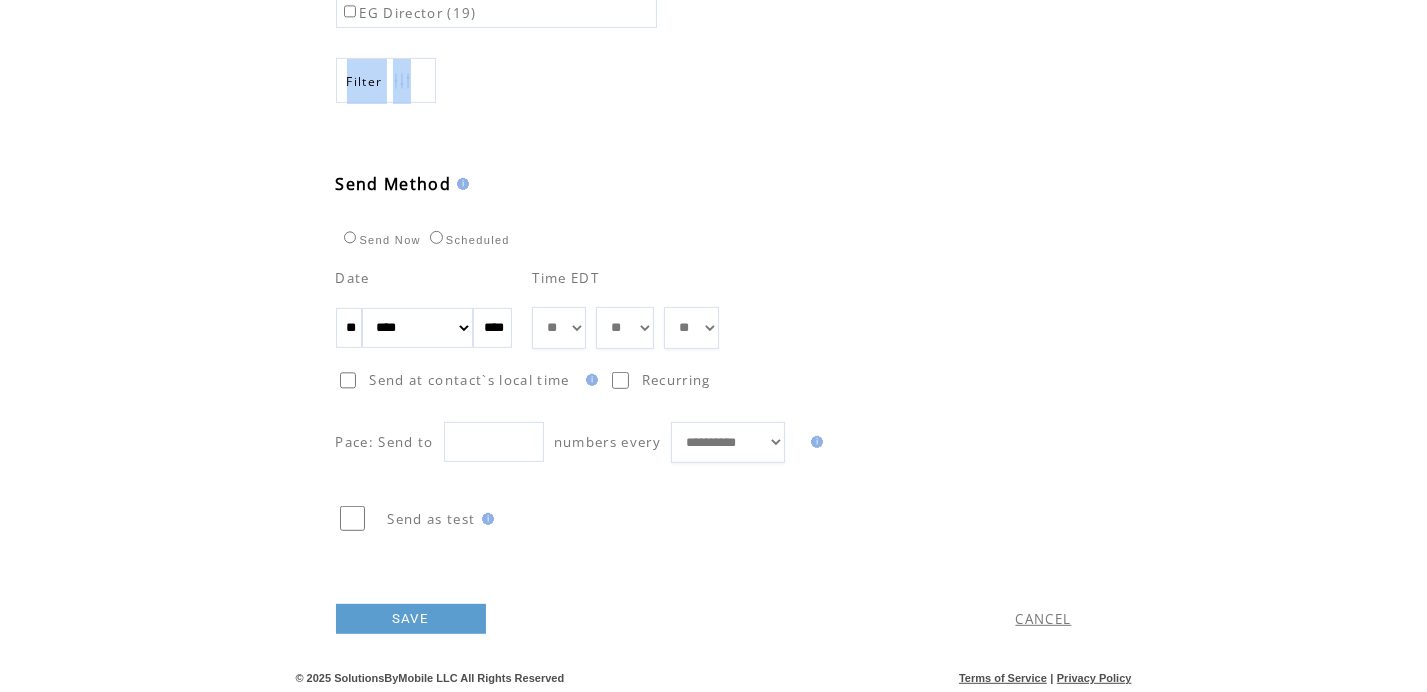 click on "SAVE" at bounding box center [411, 619] 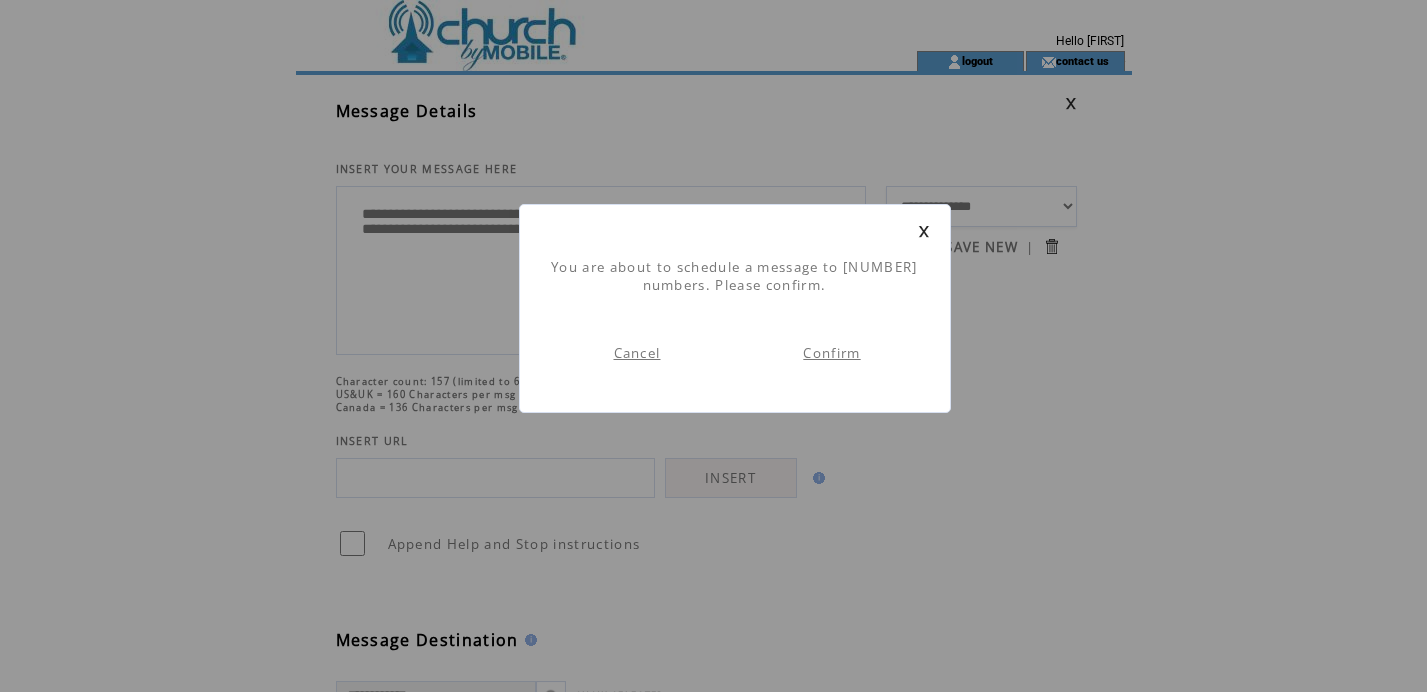 scroll, scrollTop: 0, scrollLeft: 0, axis: both 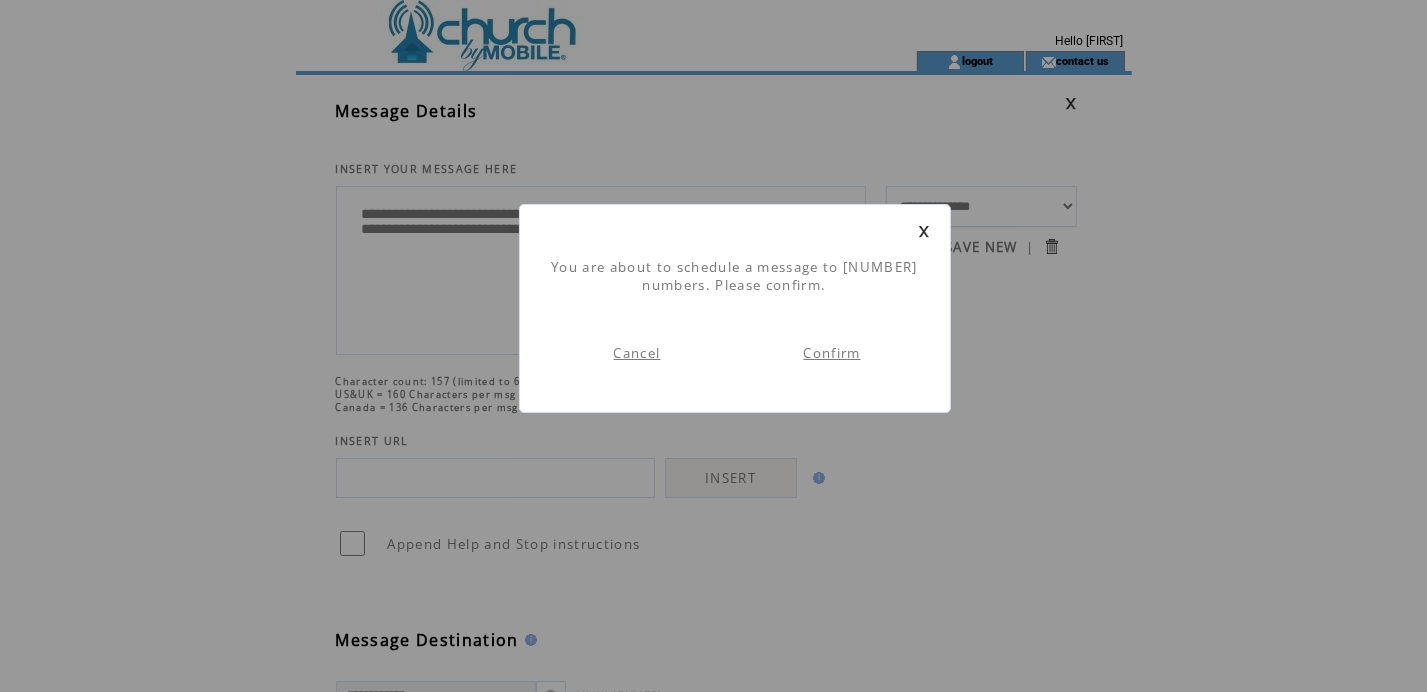 click on "Confirm" at bounding box center (831, 353) 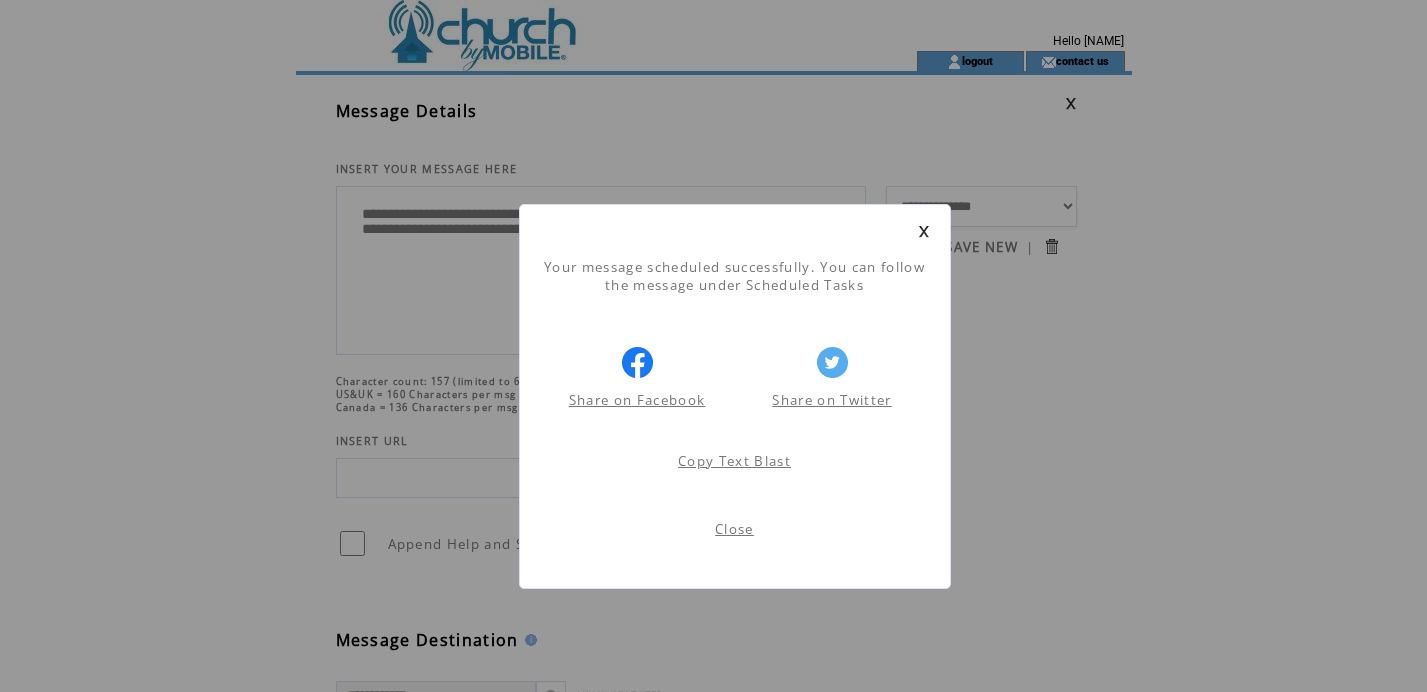 scroll, scrollTop: 0, scrollLeft: 0, axis: both 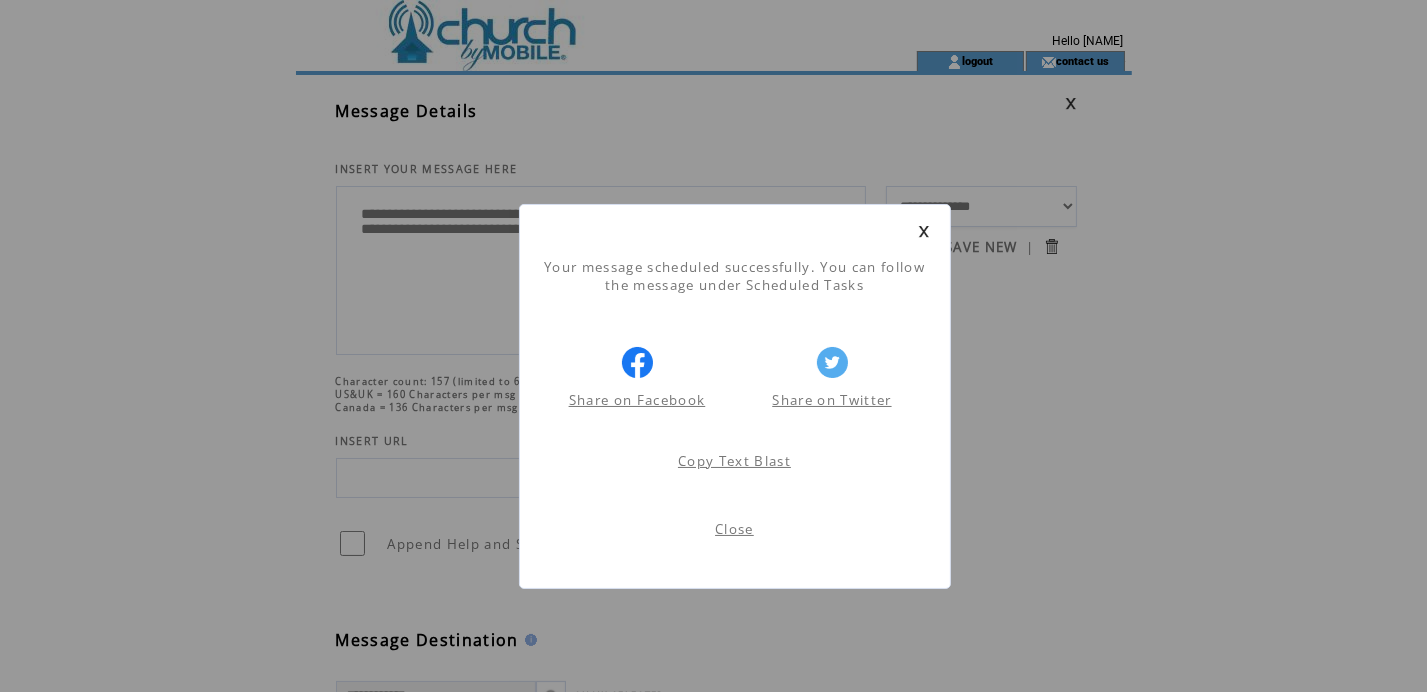click on "Close" at bounding box center [734, 529] 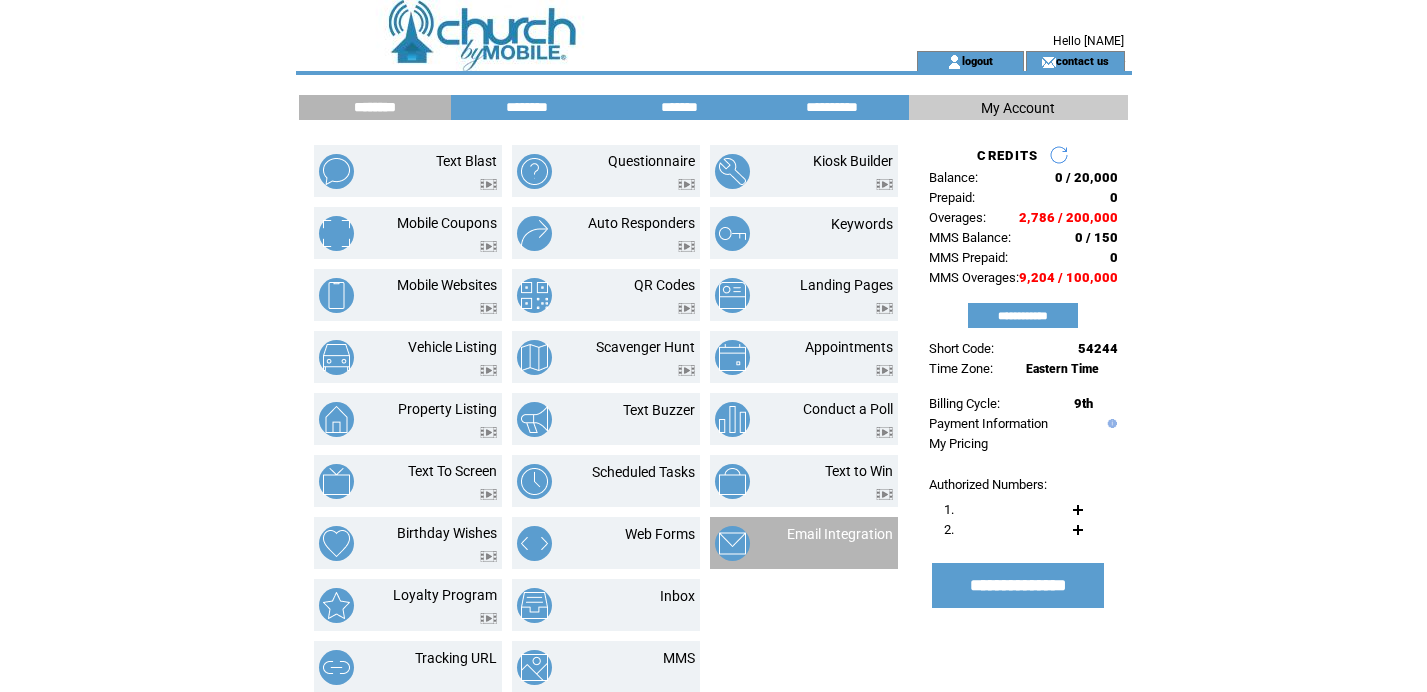 scroll, scrollTop: 0, scrollLeft: 0, axis: both 